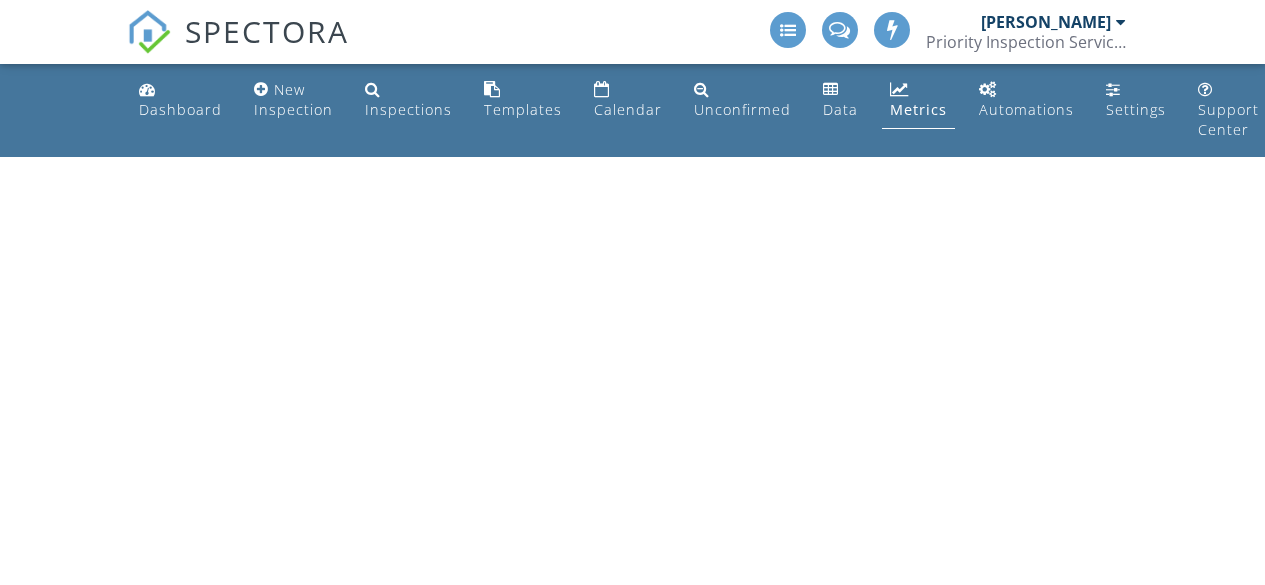 scroll, scrollTop: 0, scrollLeft: 0, axis: both 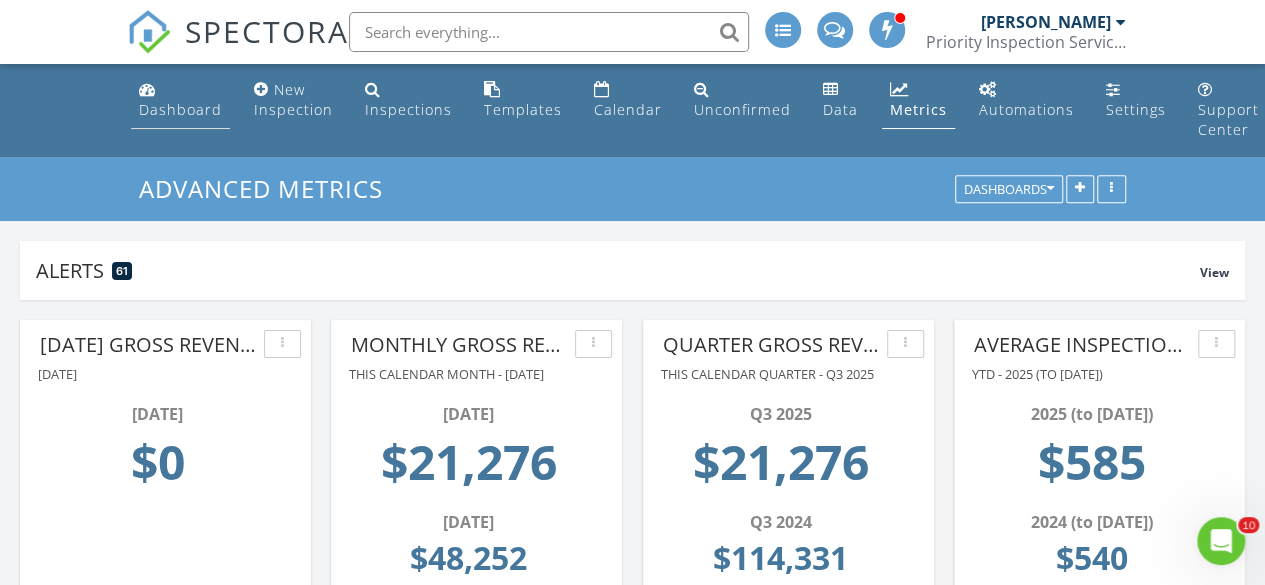 click on "Dashboard" at bounding box center [180, 109] 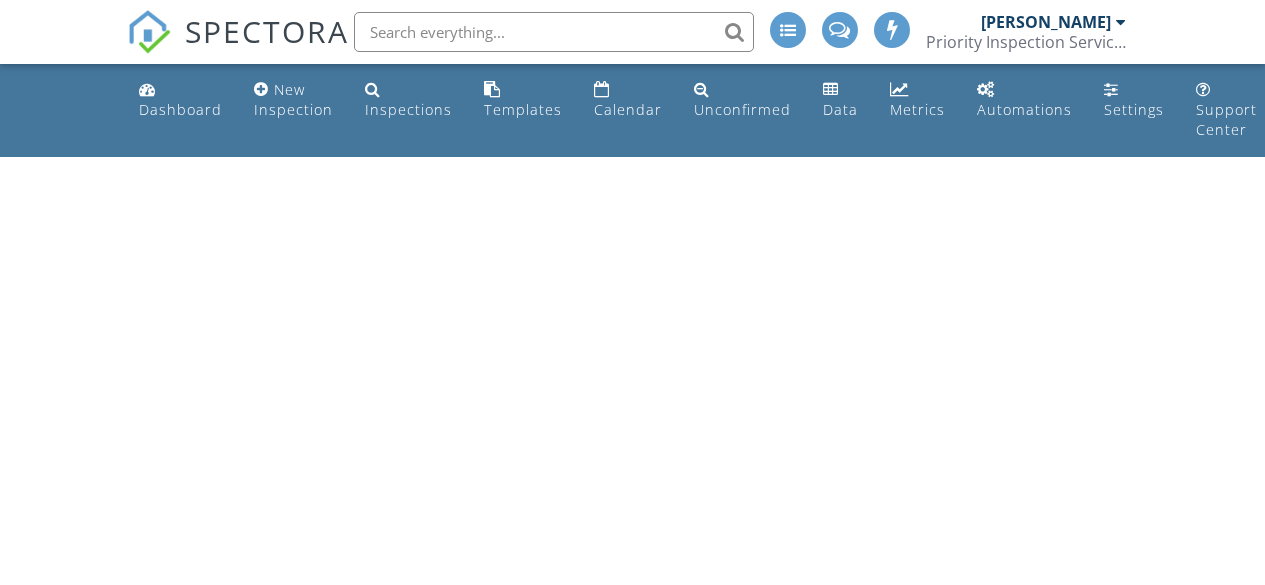 scroll, scrollTop: 0, scrollLeft: 0, axis: both 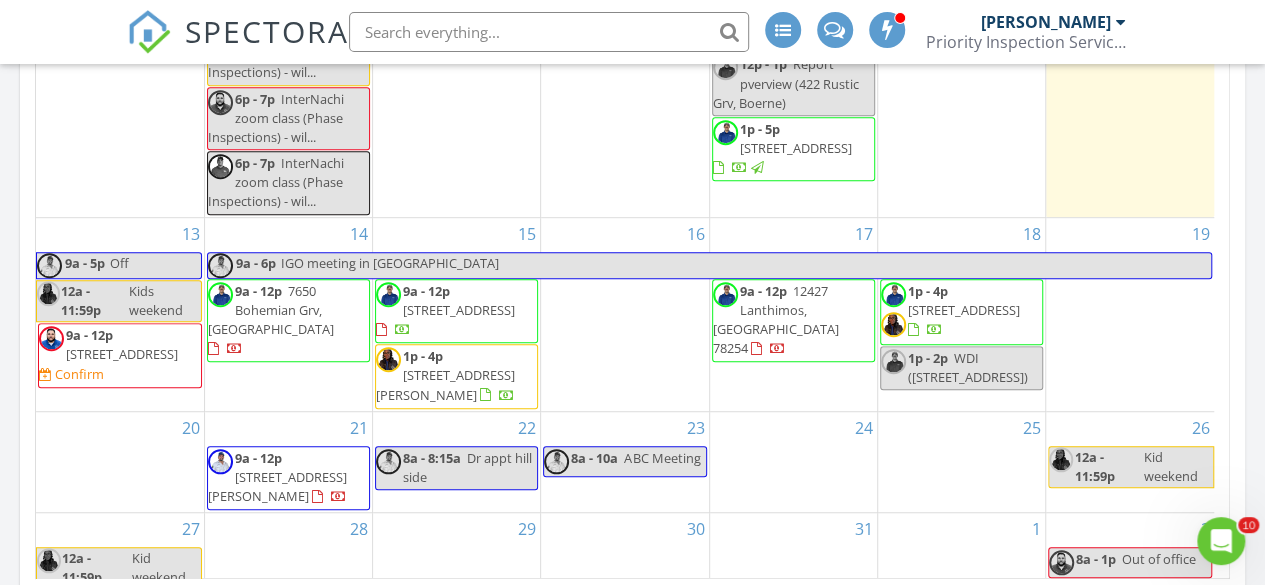 click on "703 Point Springs, San Antonio 78253" at bounding box center (122, 354) 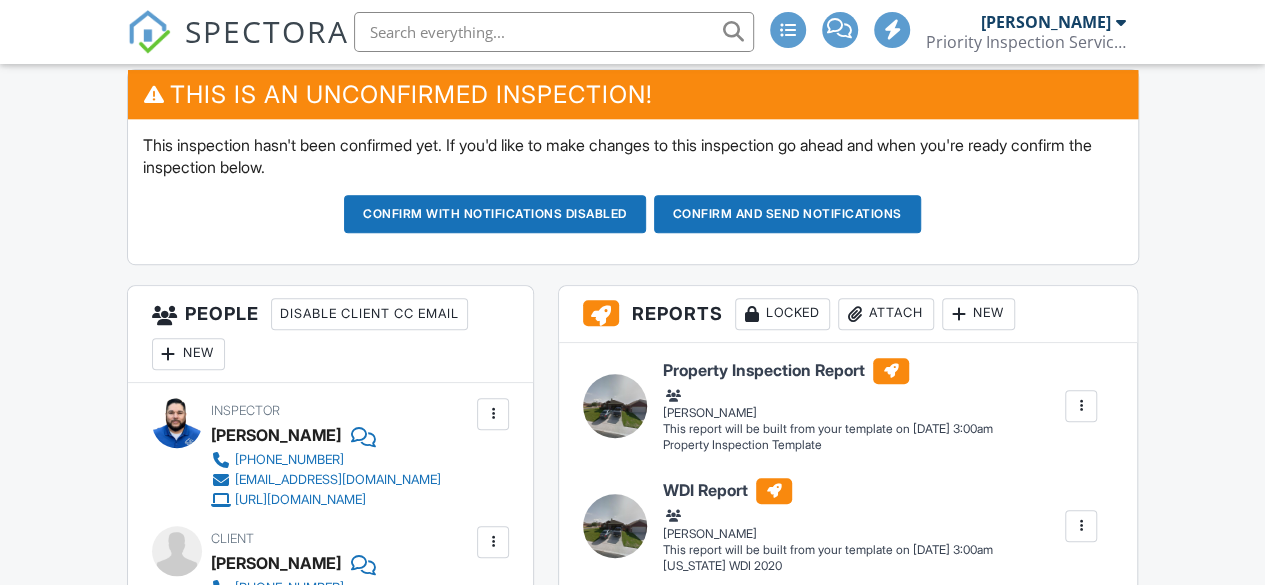 scroll, scrollTop: 961, scrollLeft: 0, axis: vertical 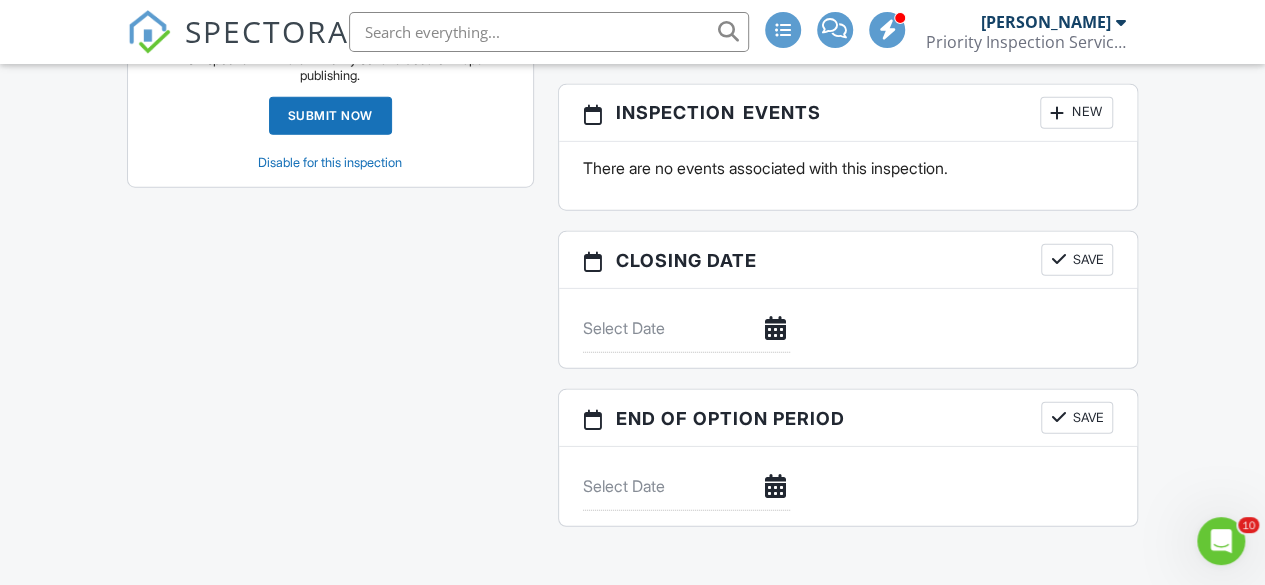 click on "Reports
Locked
Attach
New
Property Inspection Report
Property Inspection Template
Mark Barron
Edit
View
Property Inspection Report
Property Inspection Template
Mark Barron
This report will be built from your template on 07/13/25  3:00am
Quick Publish
Assign Inspectors
Copy
Build Now
Assign Inspectors
Delete
WDI Report
Texas WDI 2020
Mark Barron
Edit
View
WDI Report
Texas WDI 2020
Mark Barron
This report will be built from your template on 07/13/25  3:00am
Quick Publish
Assign Inspectors
Copy
Build Now
Assign Inspectors
Delete
Publish All
Checking report completion
Publish report?
don't know where that is?
Cancel
Publish
To" at bounding box center (848, -520) 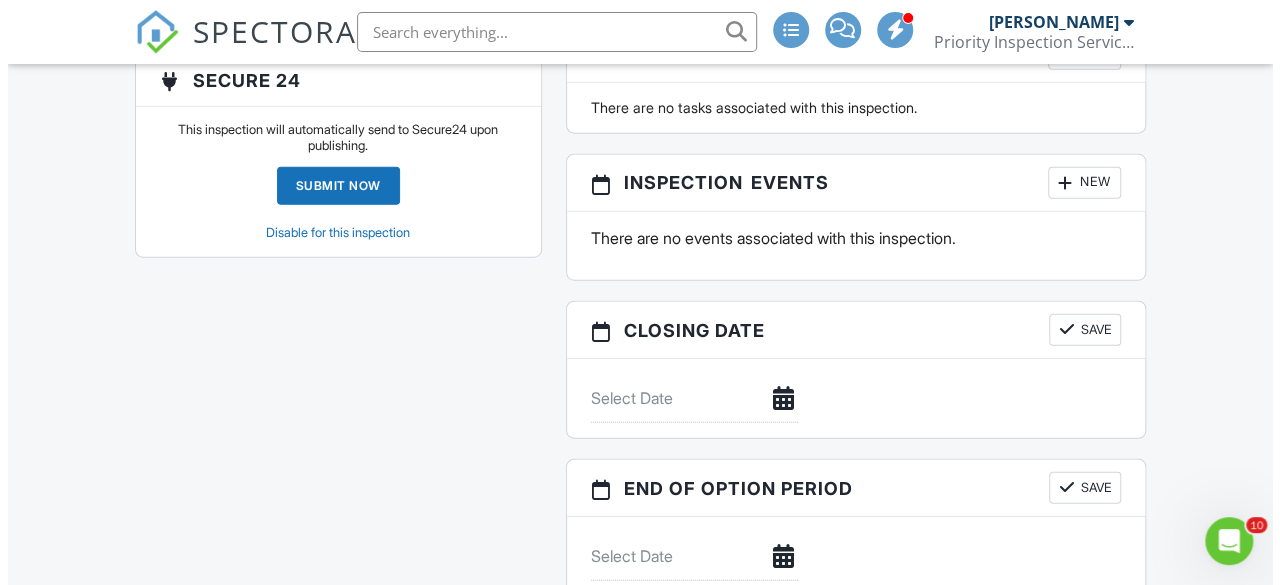 scroll, scrollTop: 2358, scrollLeft: 0, axis: vertical 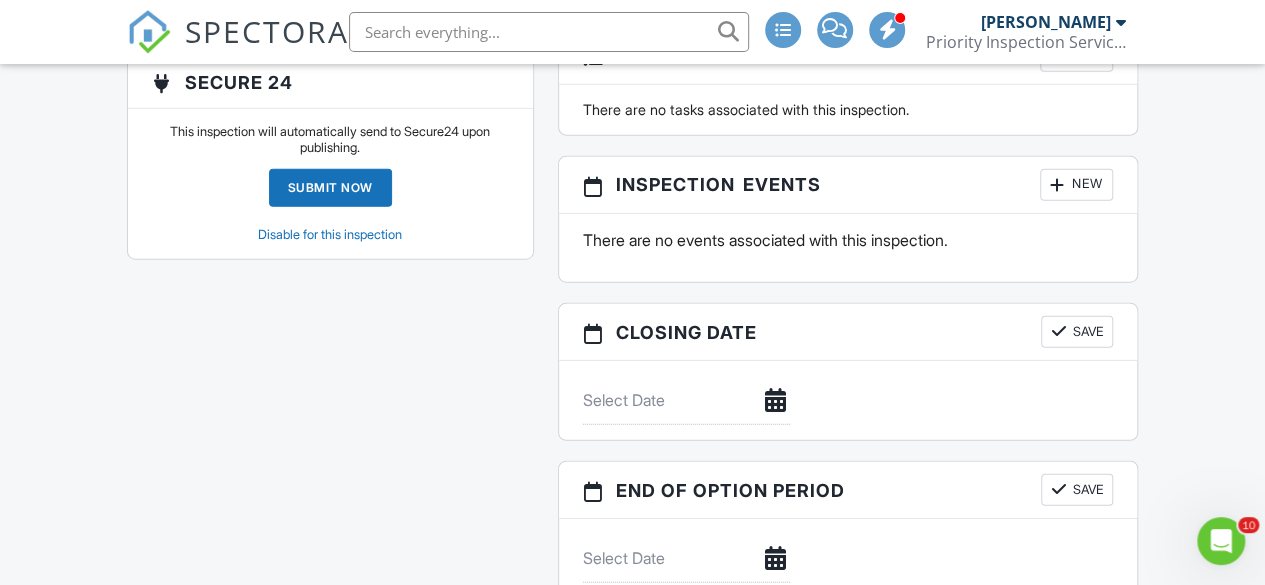 click on "New" at bounding box center [1076, 185] 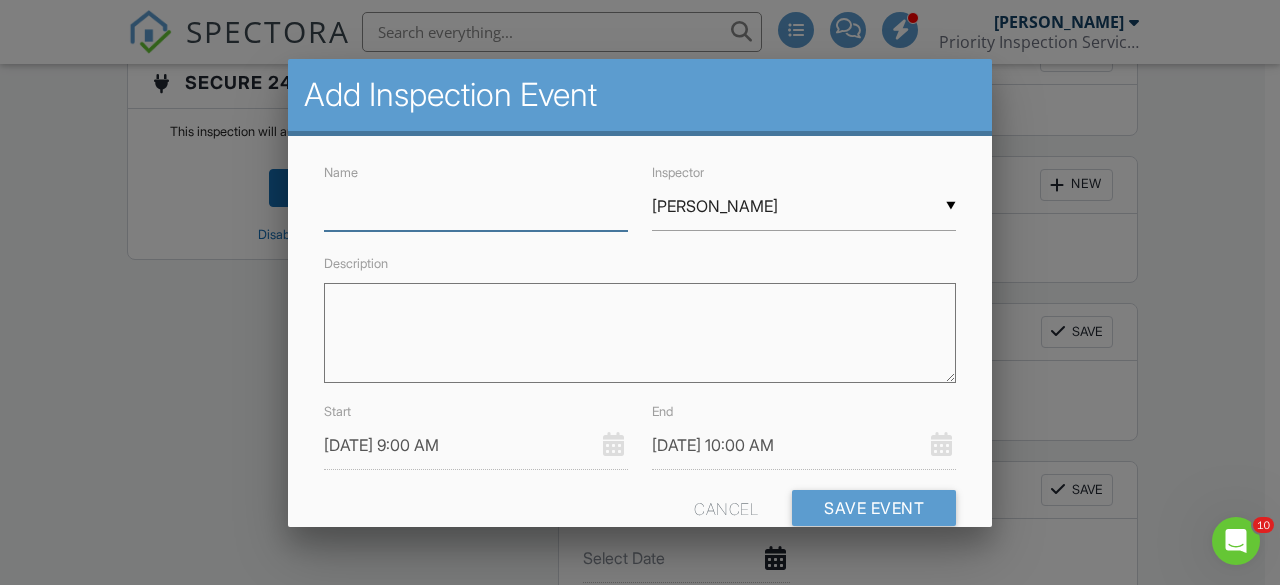 click on "Name" at bounding box center [476, 206] 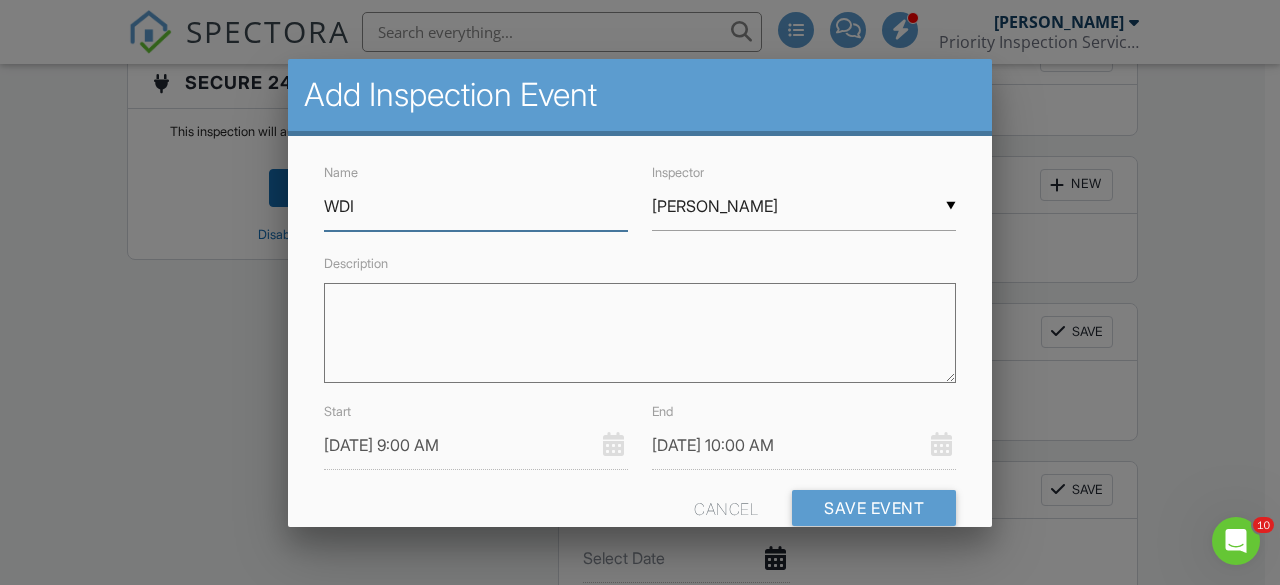 type on "WDI Inspection" 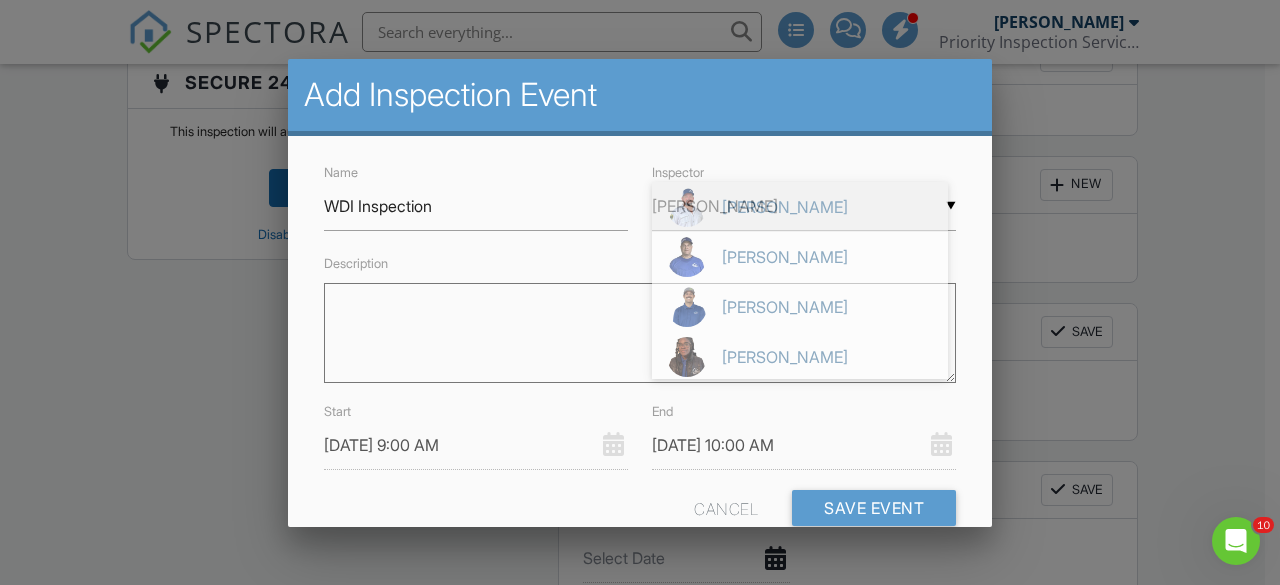 click on "▼ Dustin Hall Dustin Hall Chris Garcia Nick Russo Whitney Lee Mark Barron Dustin Hall
Chris Garcia
Nick Russo
Whitney Lee
Mark Barron" at bounding box center [804, 206] 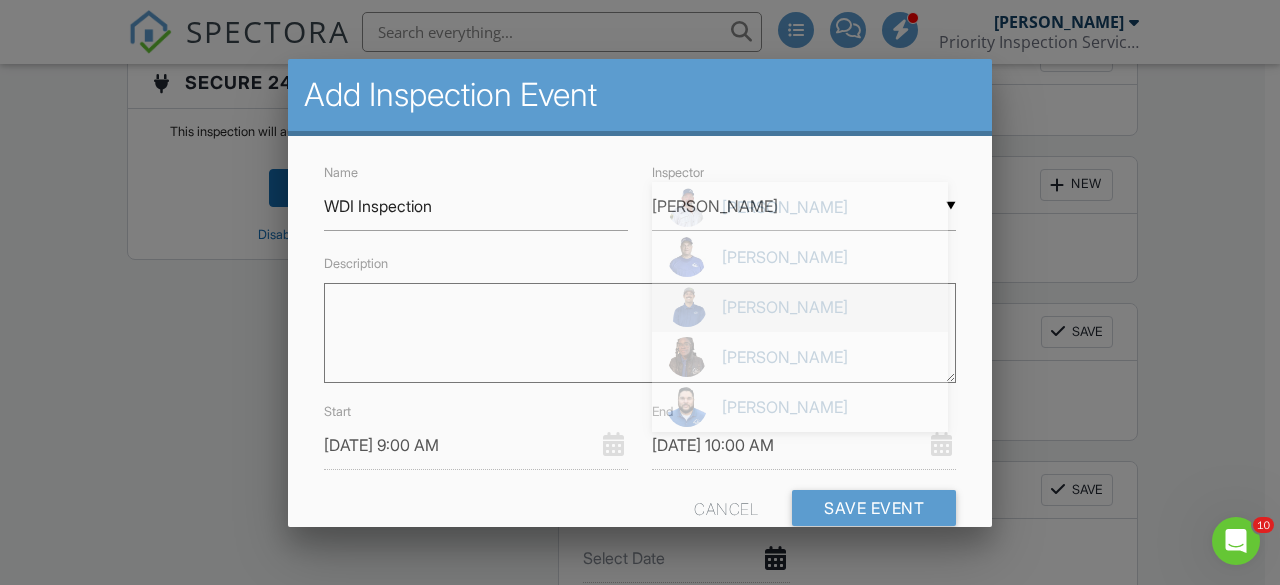 click on "[PERSON_NAME]" at bounding box center [800, 307] 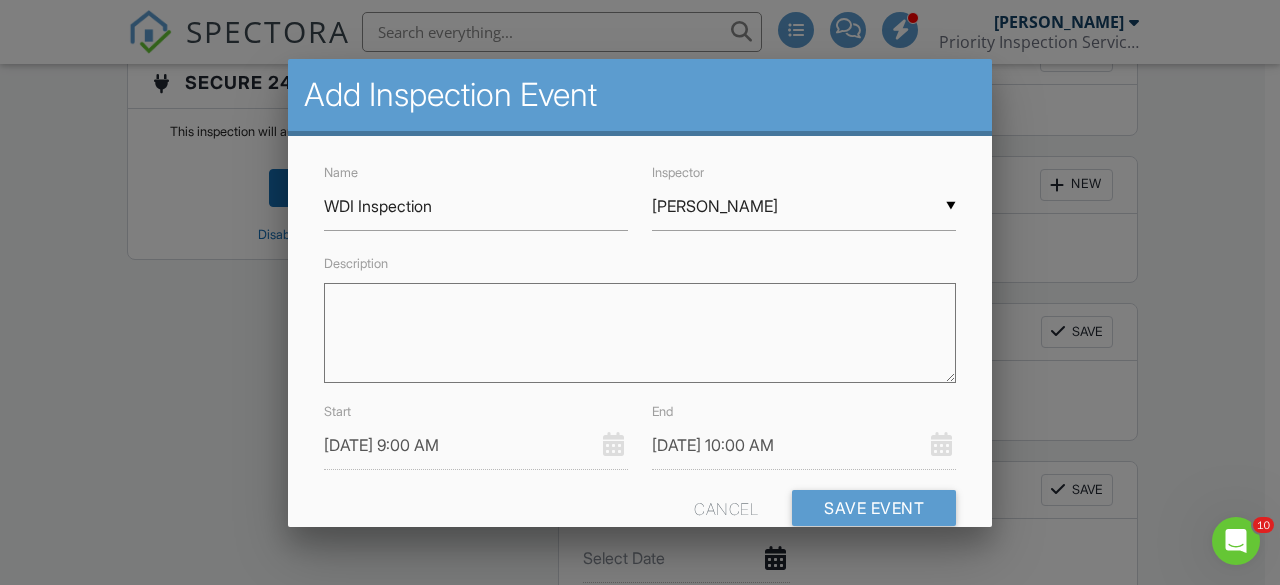 scroll, scrollTop: 58, scrollLeft: 0, axis: vertical 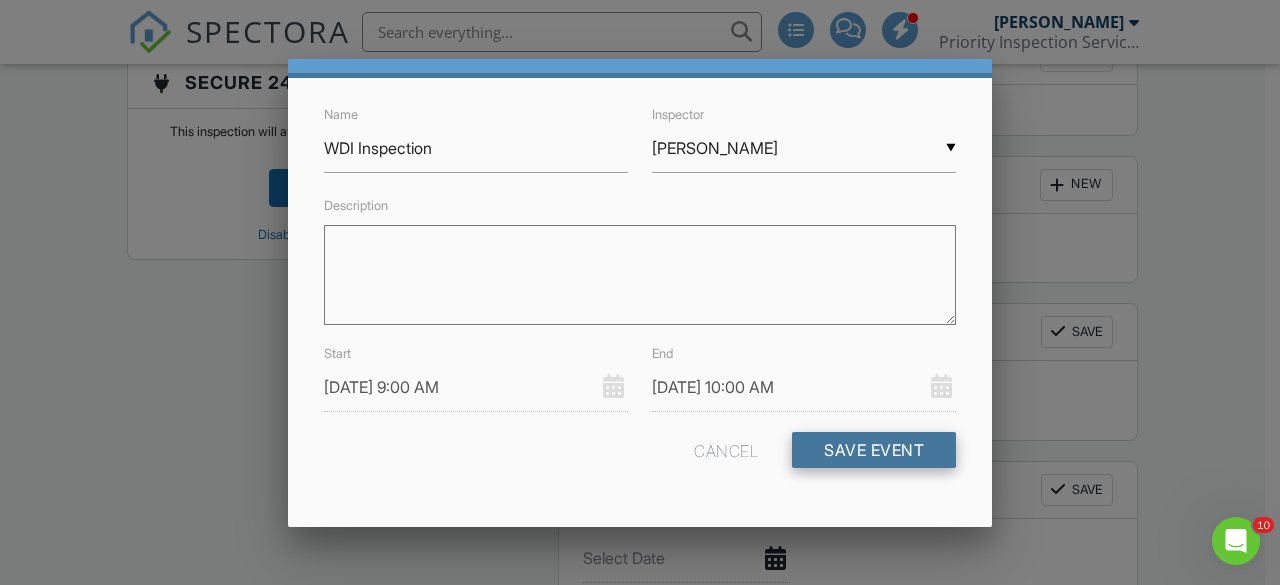 click on "Save Event" at bounding box center (874, 450) 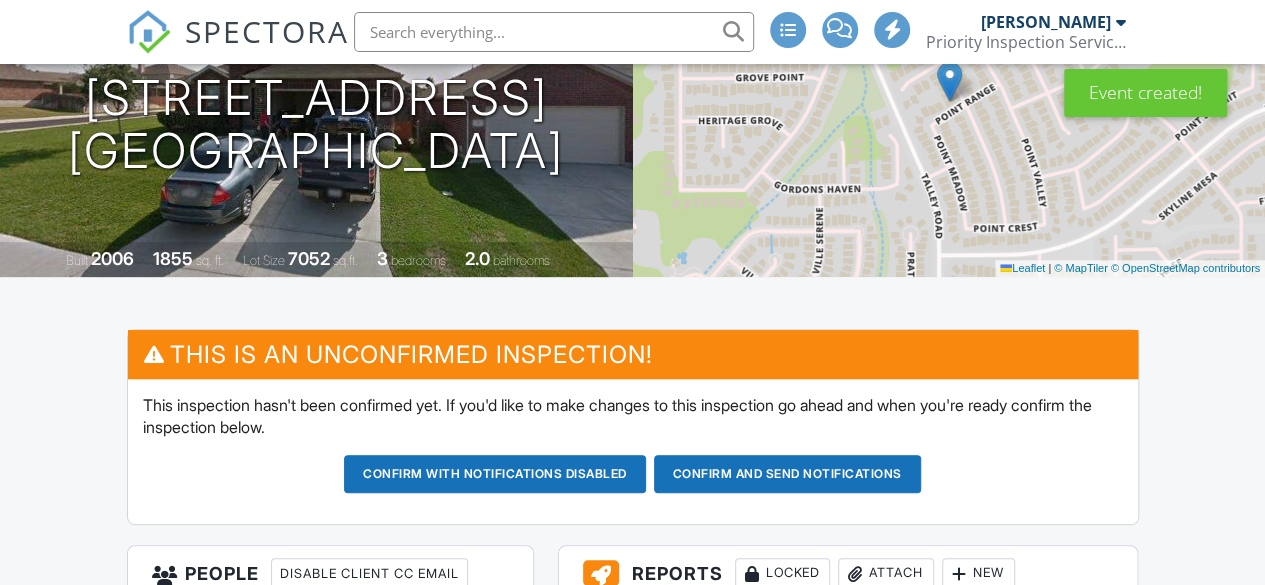 scroll, scrollTop: 717, scrollLeft: 0, axis: vertical 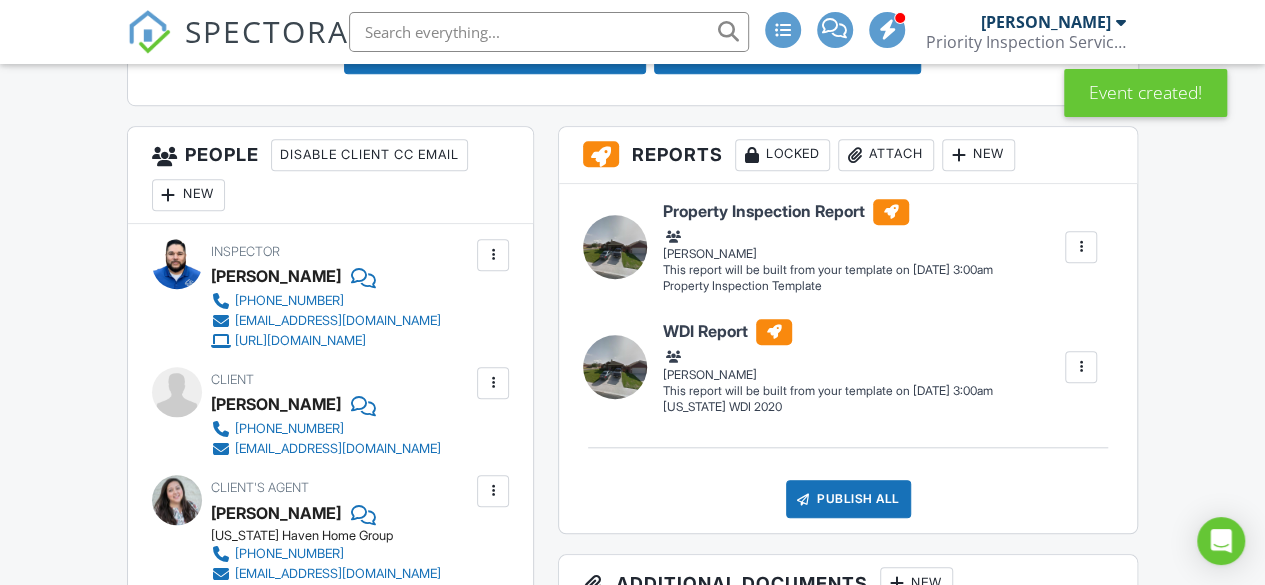 click at bounding box center [1081, 367] 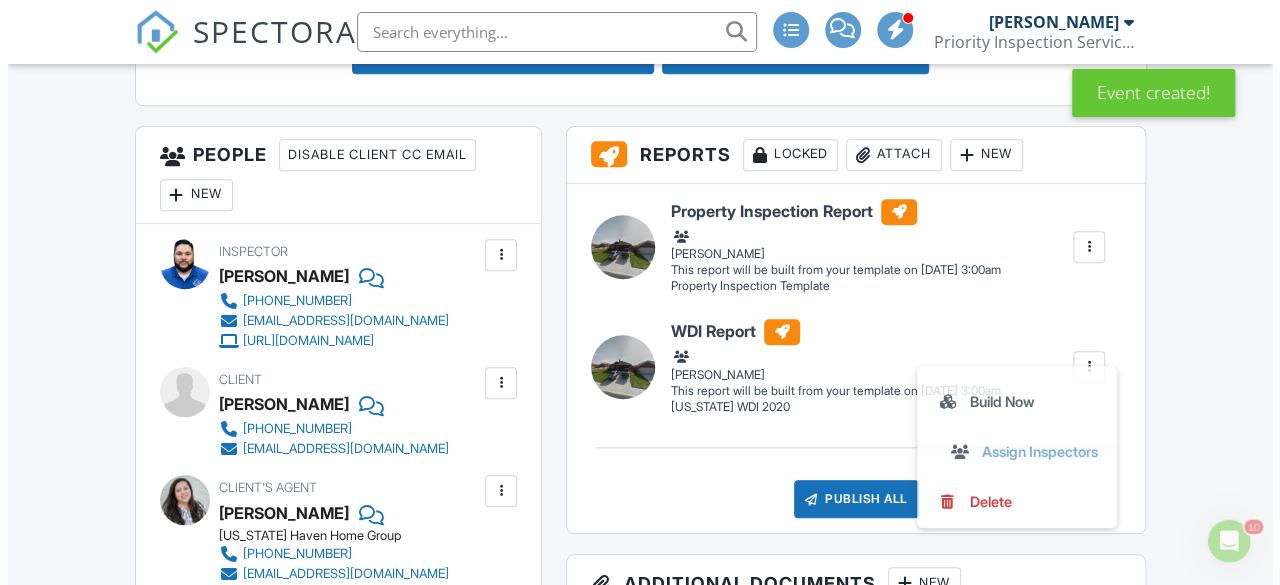 scroll, scrollTop: 0, scrollLeft: 0, axis: both 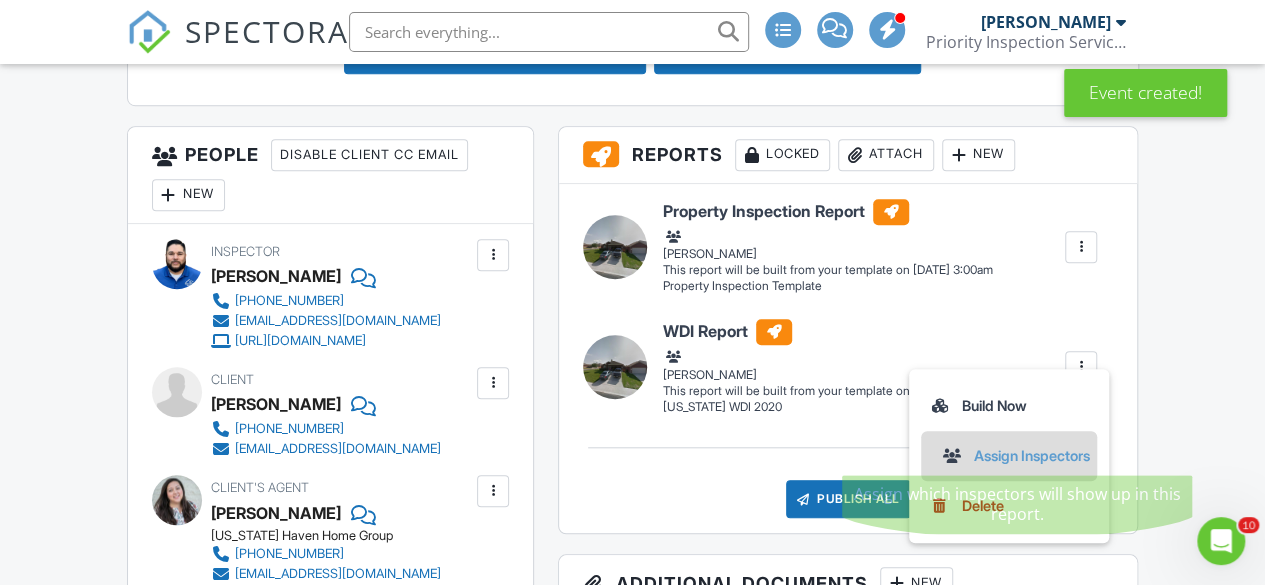click on "Assign Inspectors" at bounding box center (1021, 456) 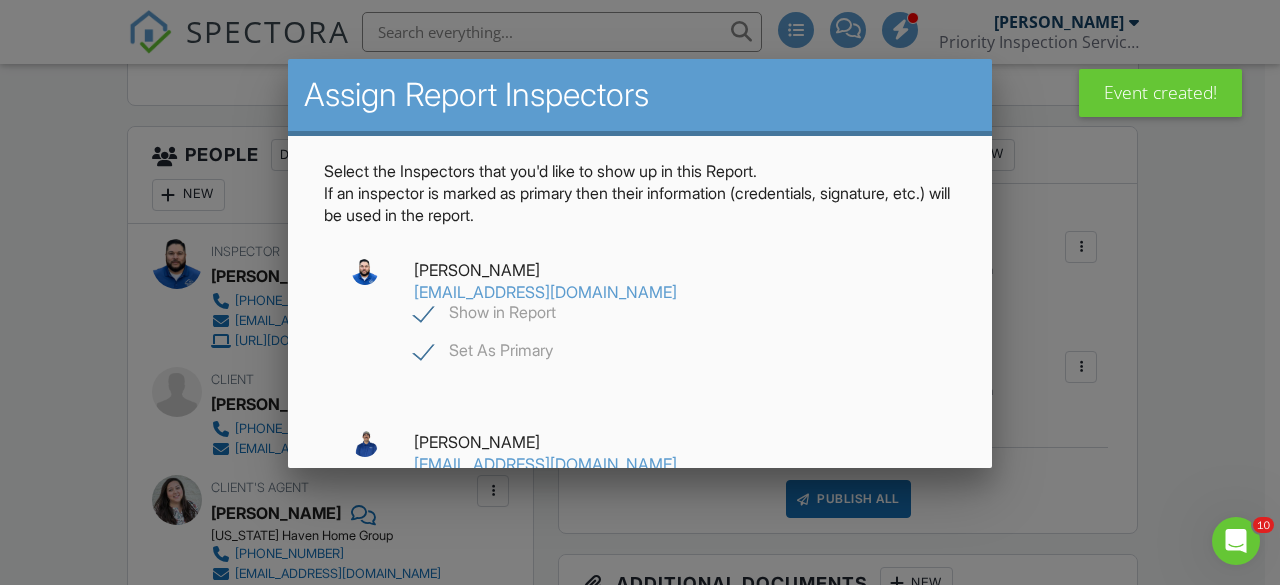 click on "Show in Report" at bounding box center (485, 315) 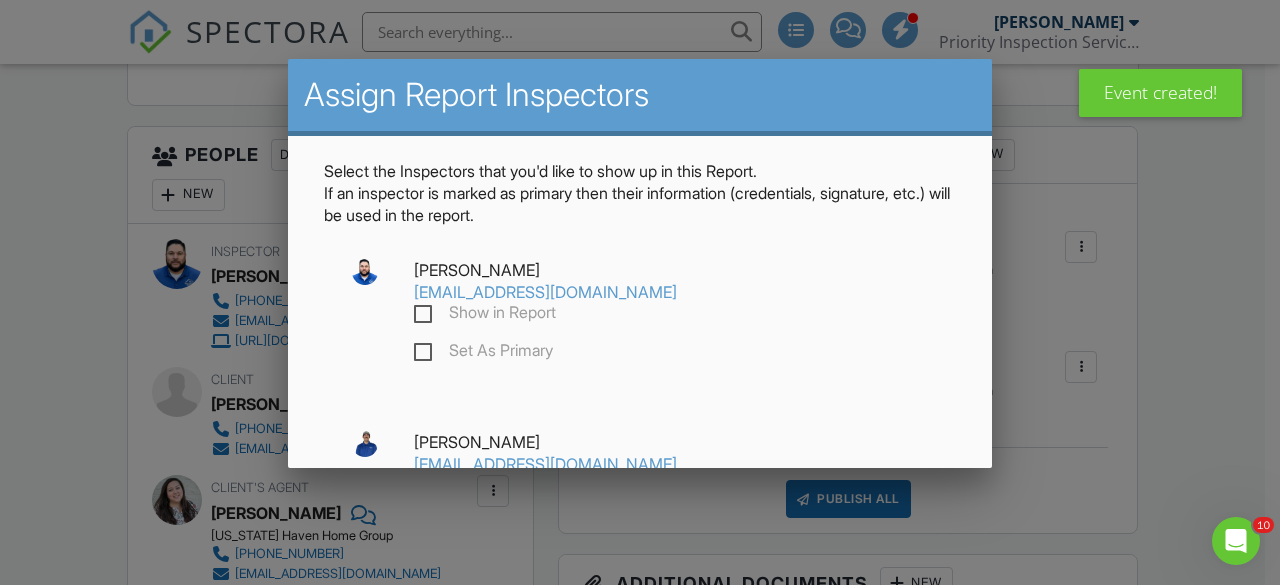 checkbox on "false" 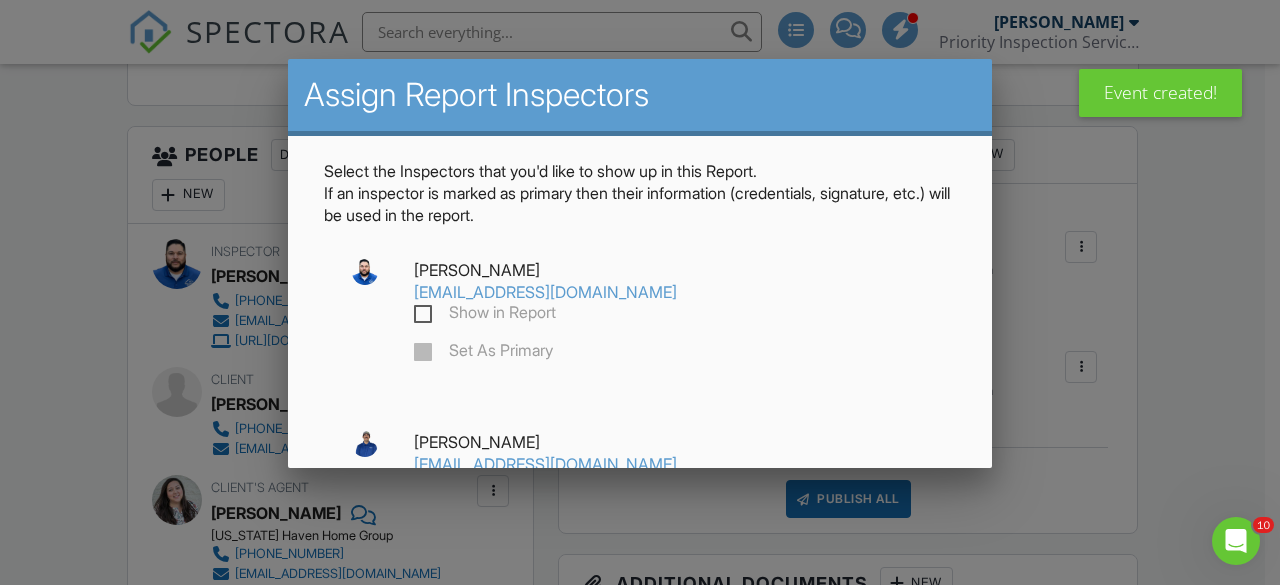 scroll, scrollTop: 177, scrollLeft: 0, axis: vertical 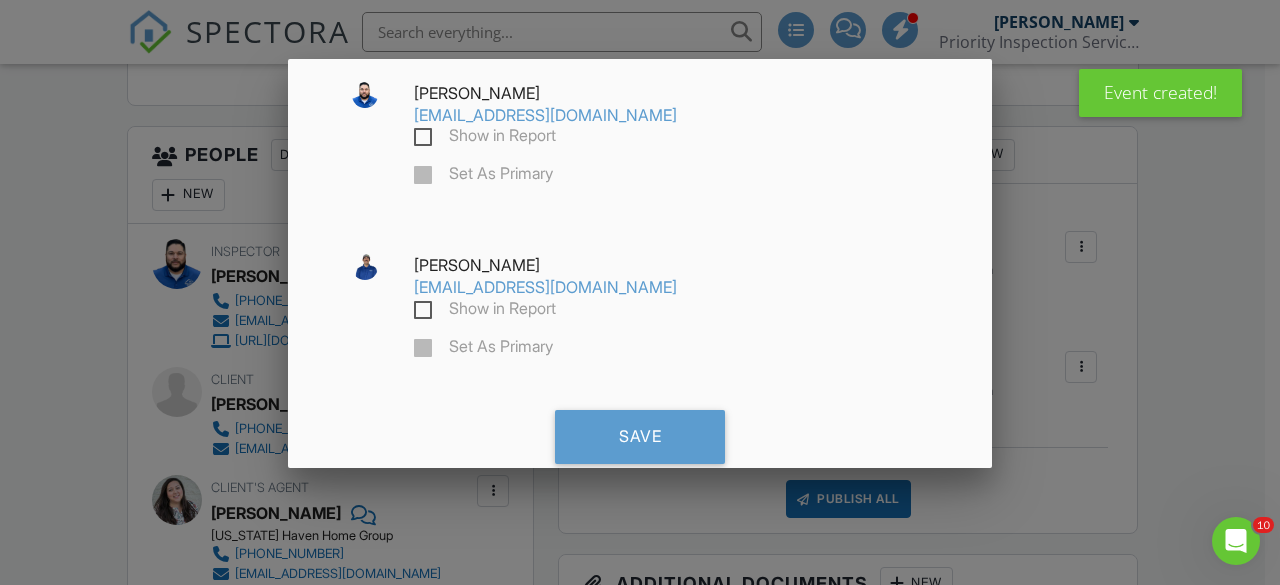 click on "Show in Report" at bounding box center (485, 311) 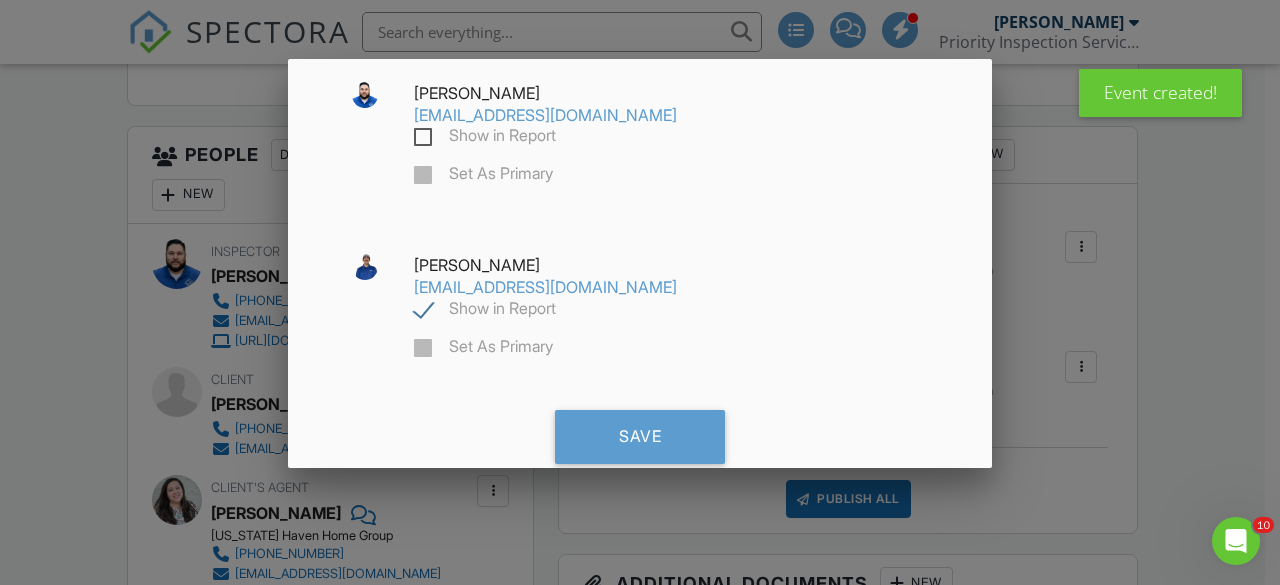 checkbox on "true" 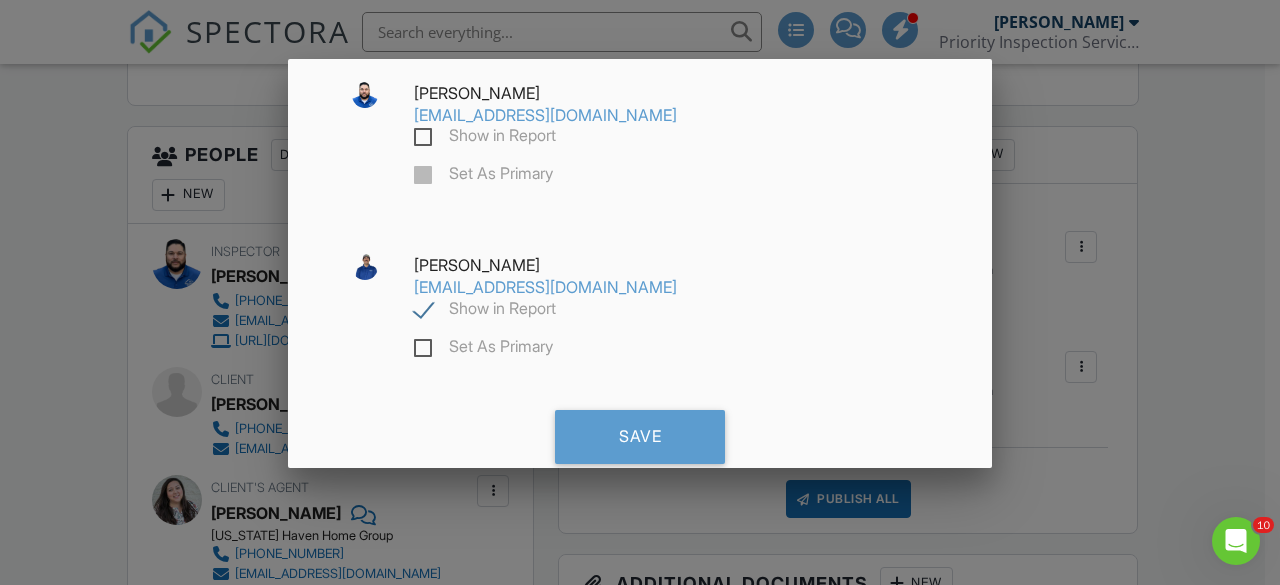 click on "Set As Primary" at bounding box center [483, 349] 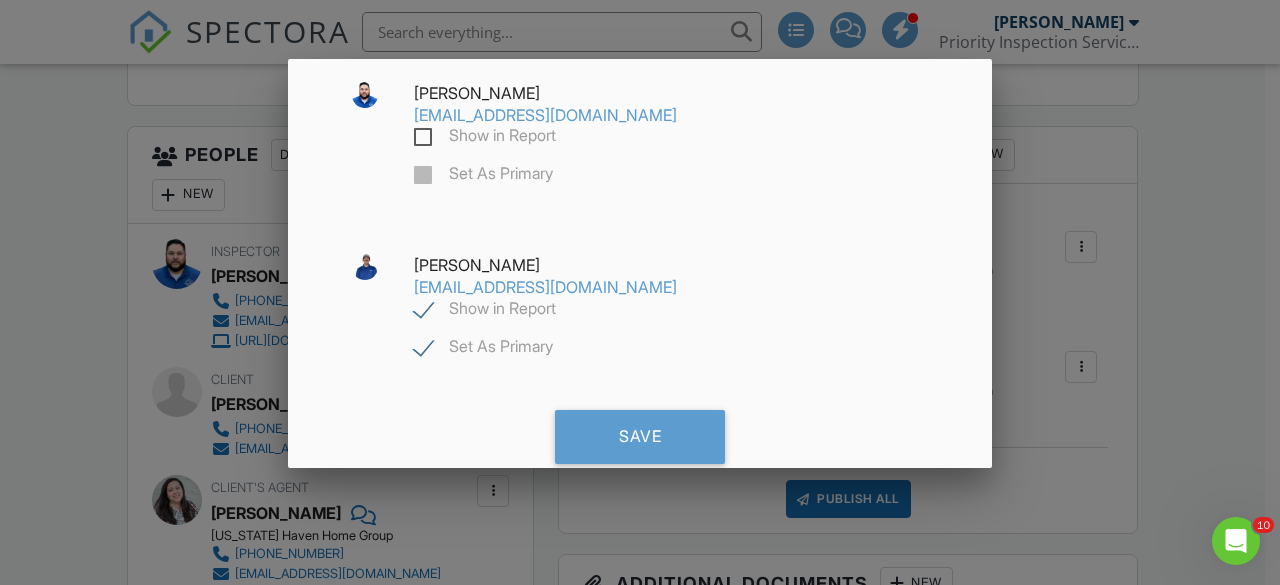 checkbox on "true" 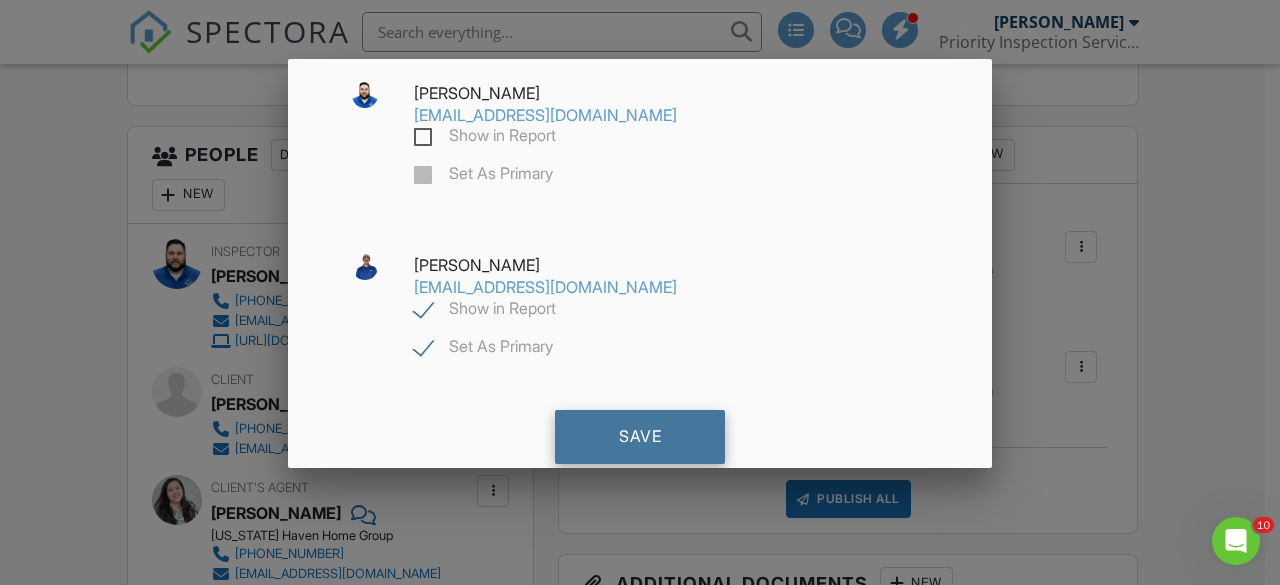click on "Save" at bounding box center (640, 437) 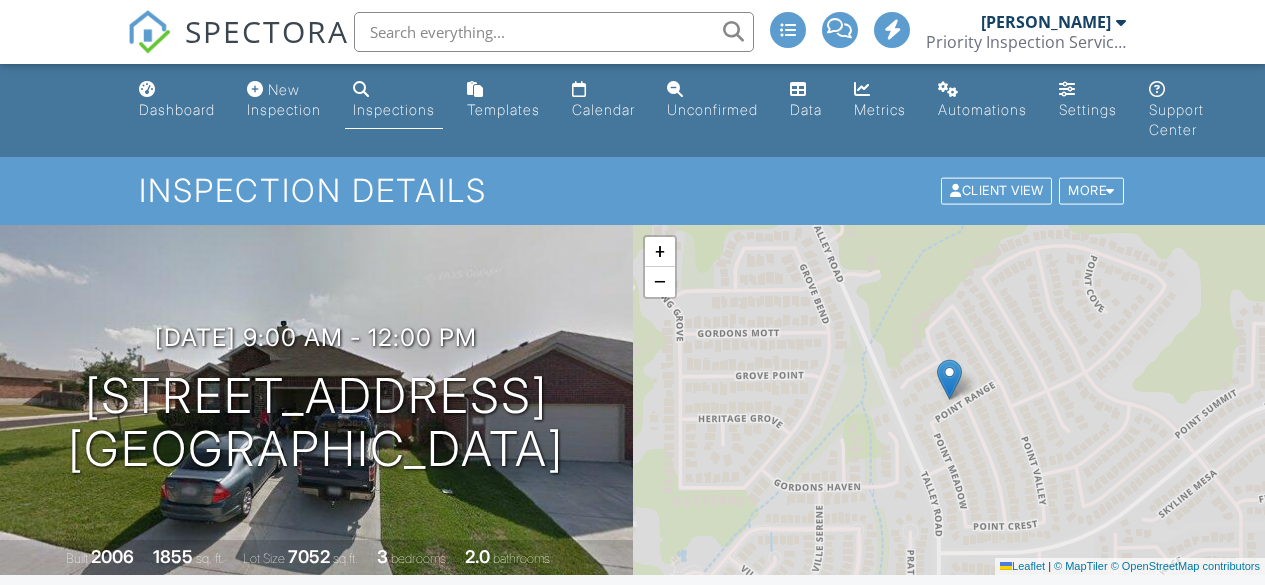 scroll, scrollTop: 1261, scrollLeft: 0, axis: vertical 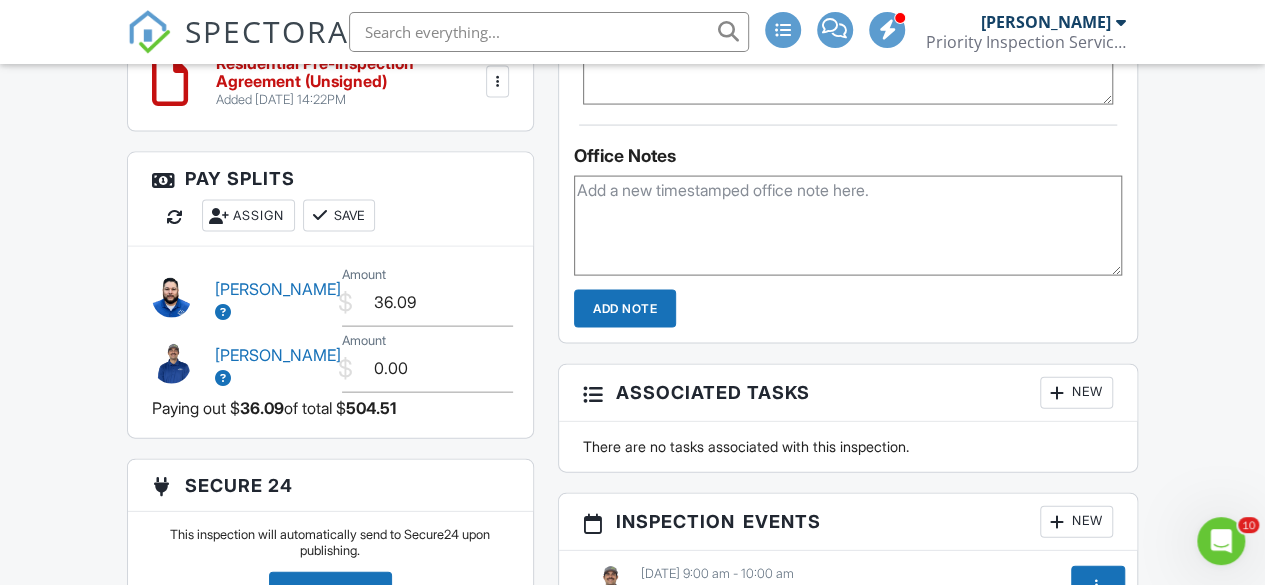 click on "Assign" at bounding box center (248, 216) 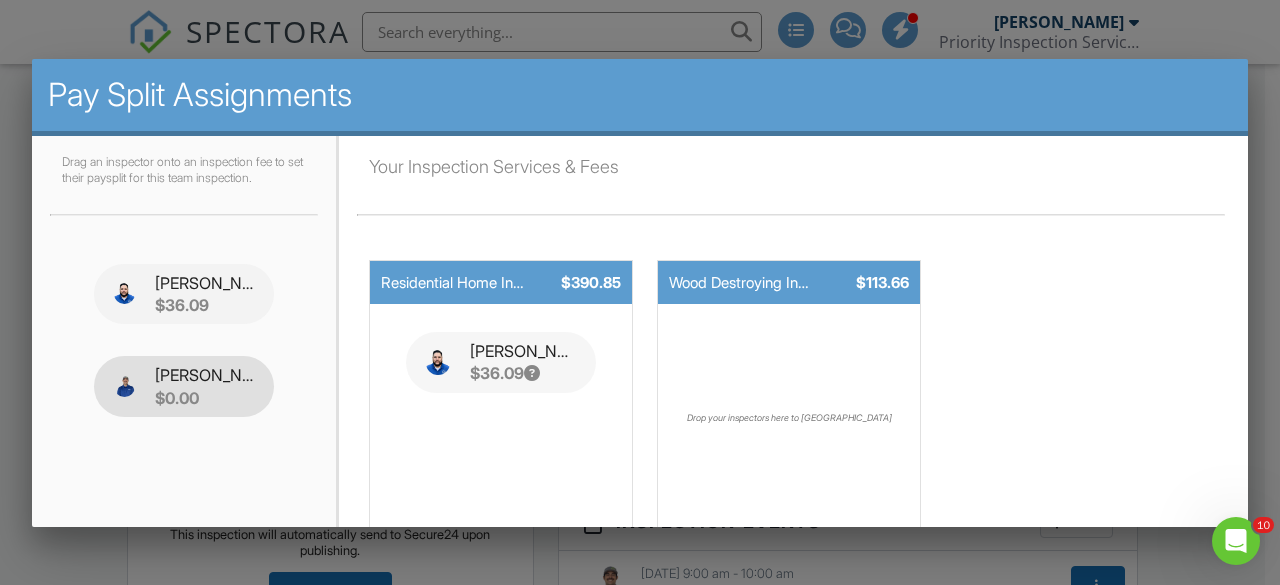 type 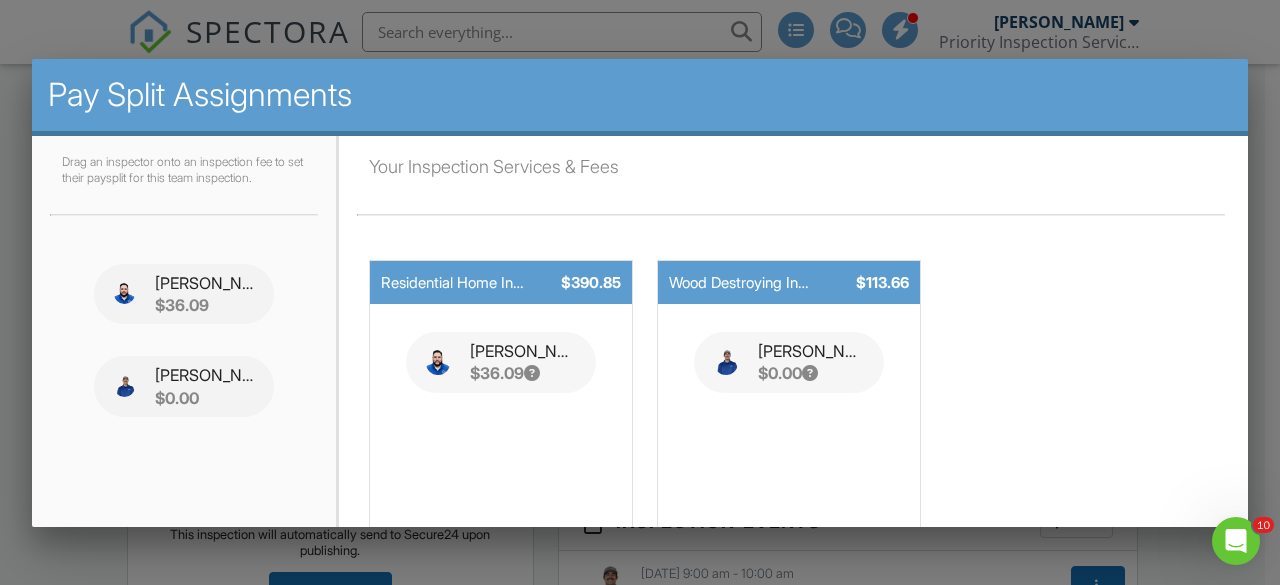 scroll, scrollTop: 98, scrollLeft: 0, axis: vertical 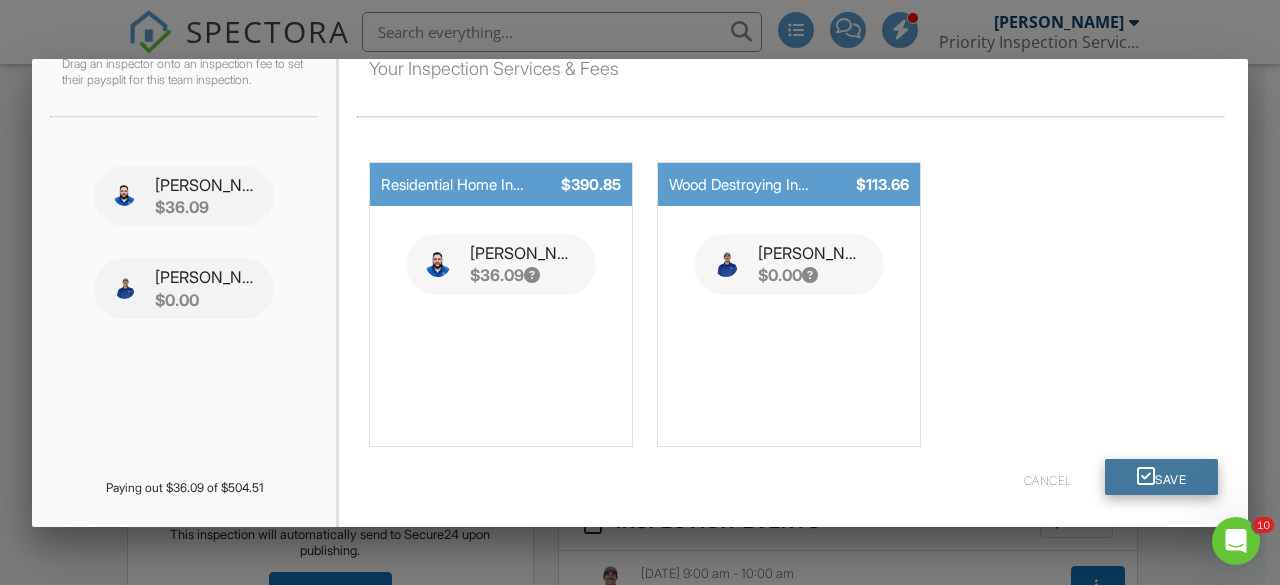 click on "Save" at bounding box center (1162, 477) 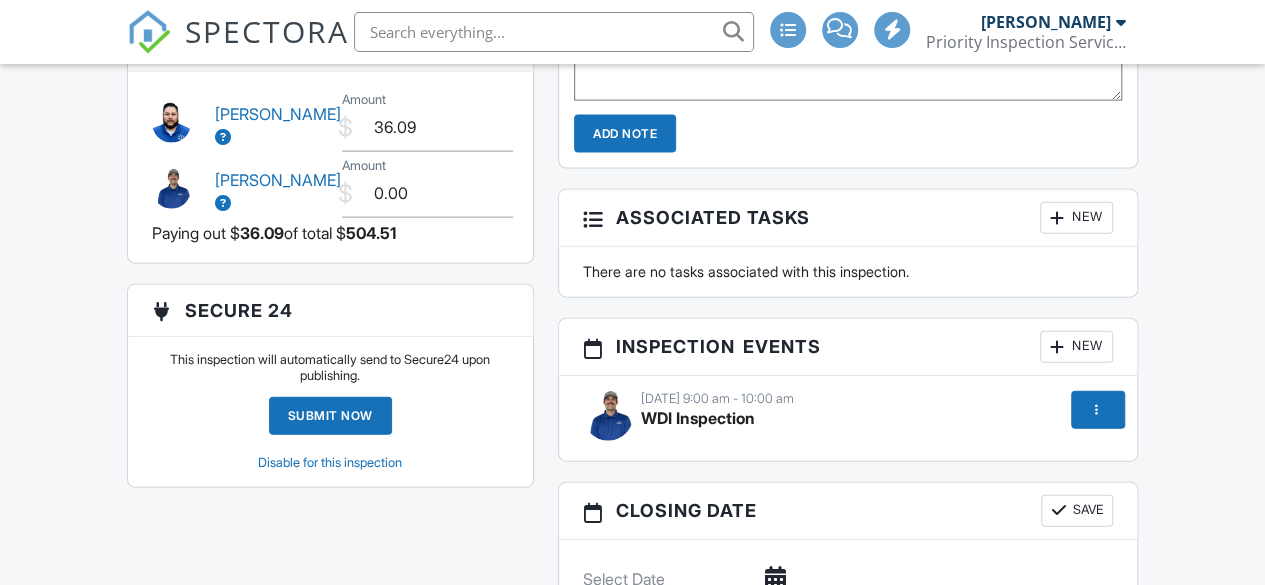 scroll, scrollTop: 2196, scrollLeft: 0, axis: vertical 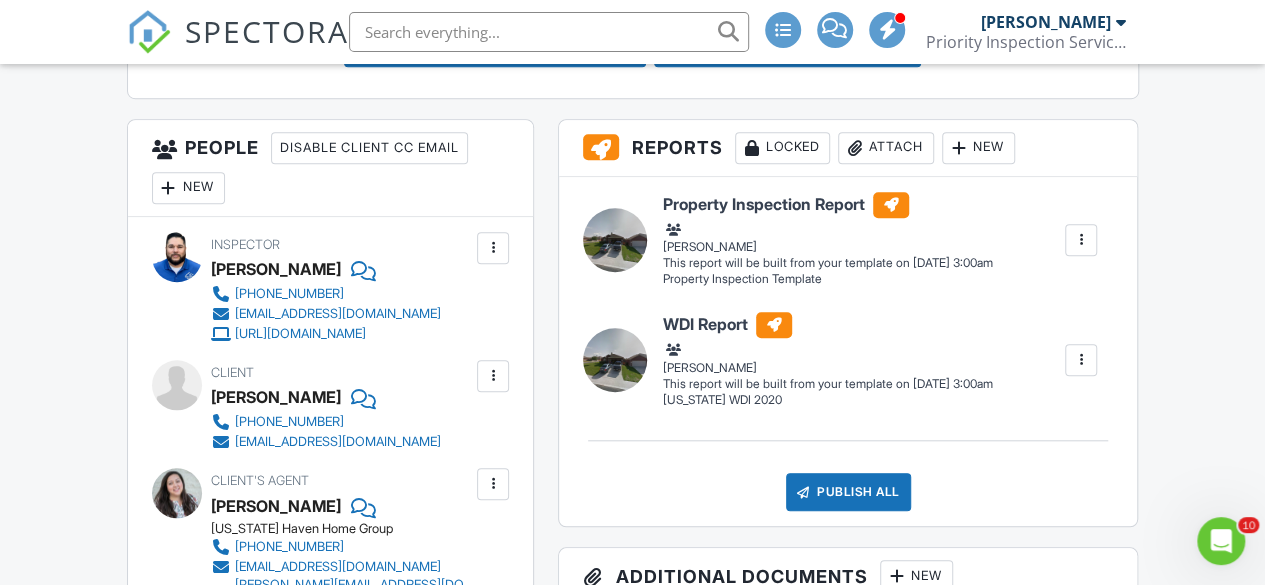 click on "New" at bounding box center [188, 188] 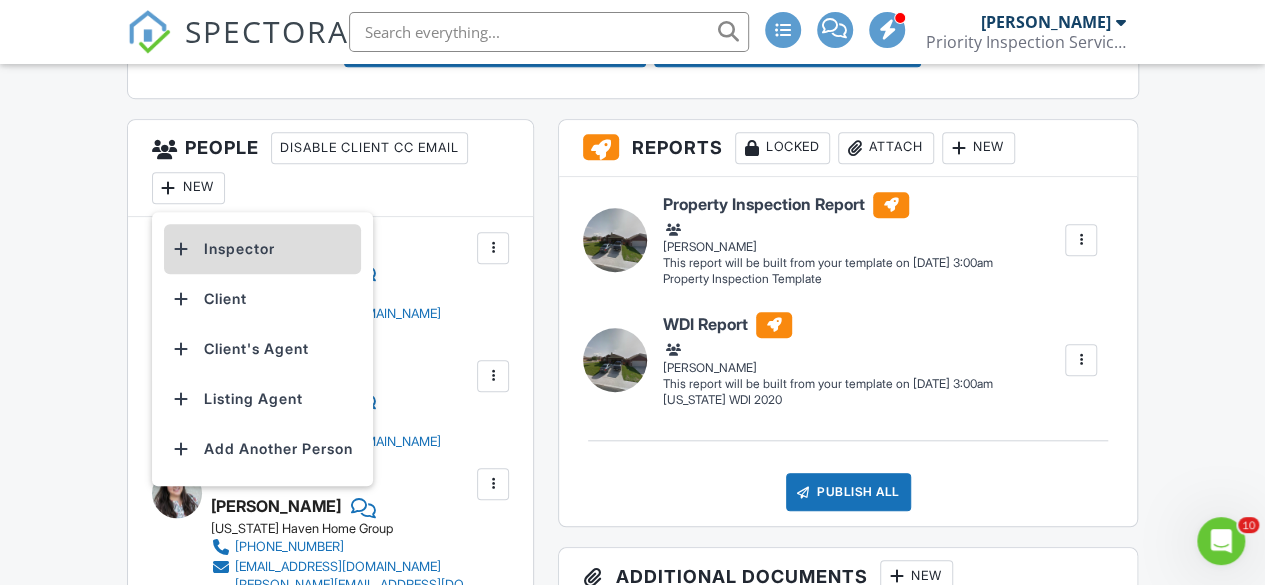 click on "Inspector" at bounding box center (262, 249) 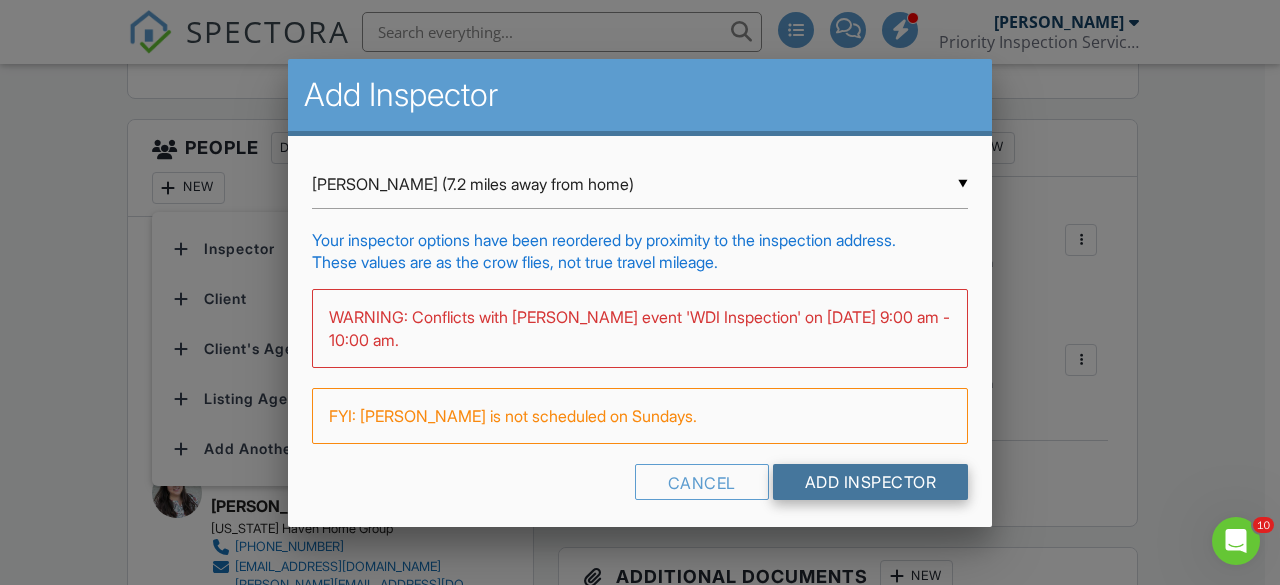 click on "Add Inspector" at bounding box center [871, 482] 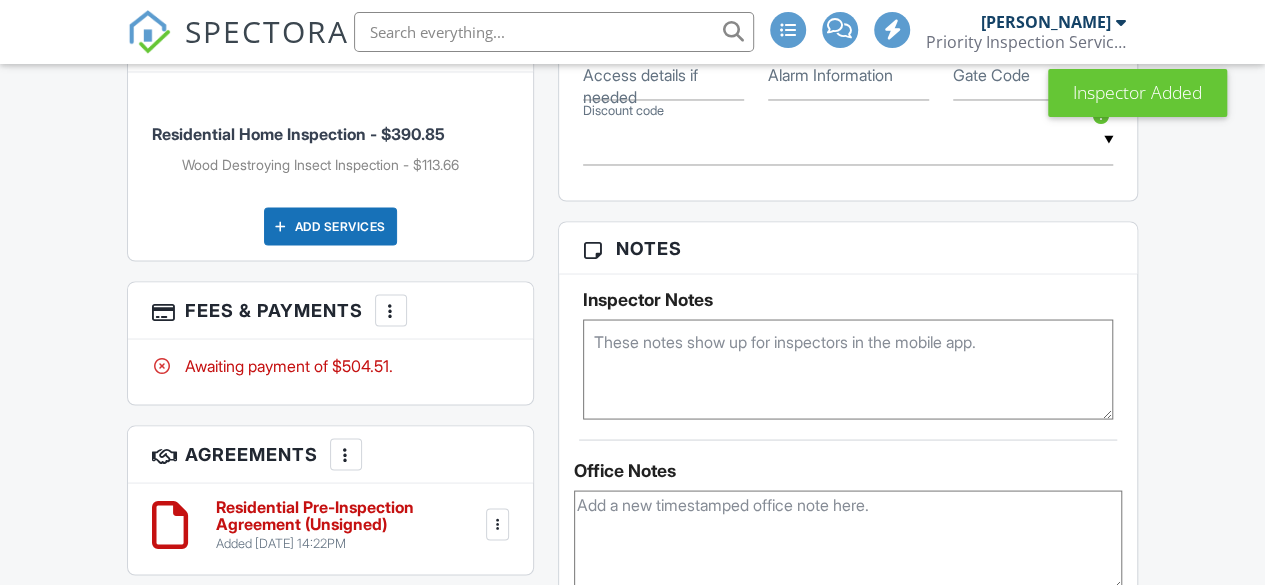 scroll, scrollTop: 1802, scrollLeft: 0, axis: vertical 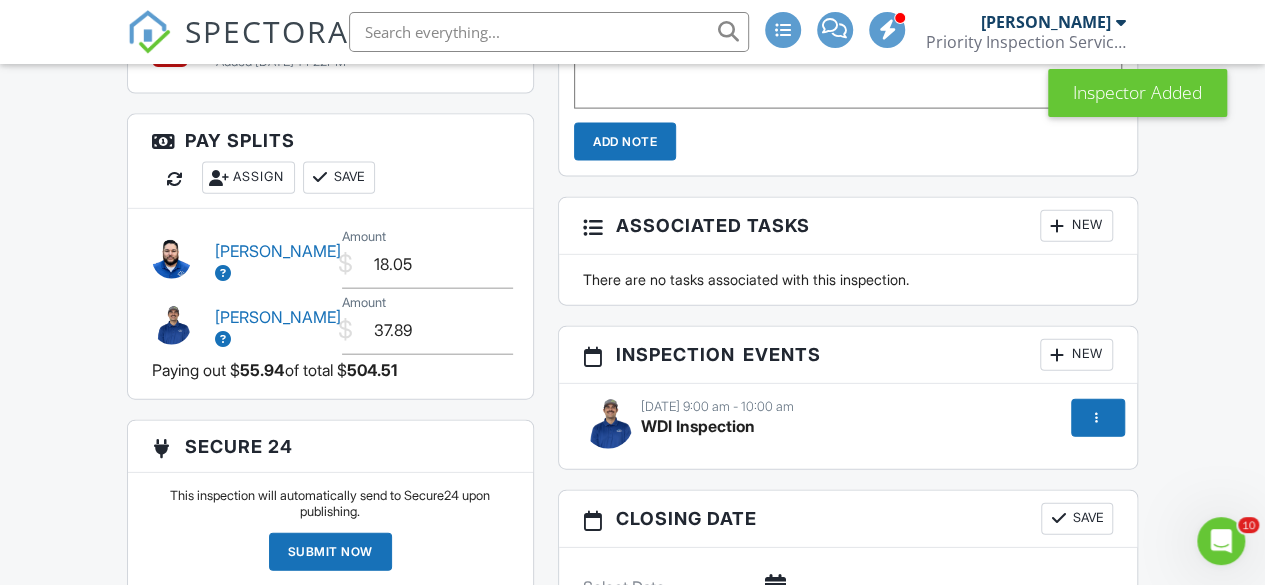click at bounding box center [1096, 418] 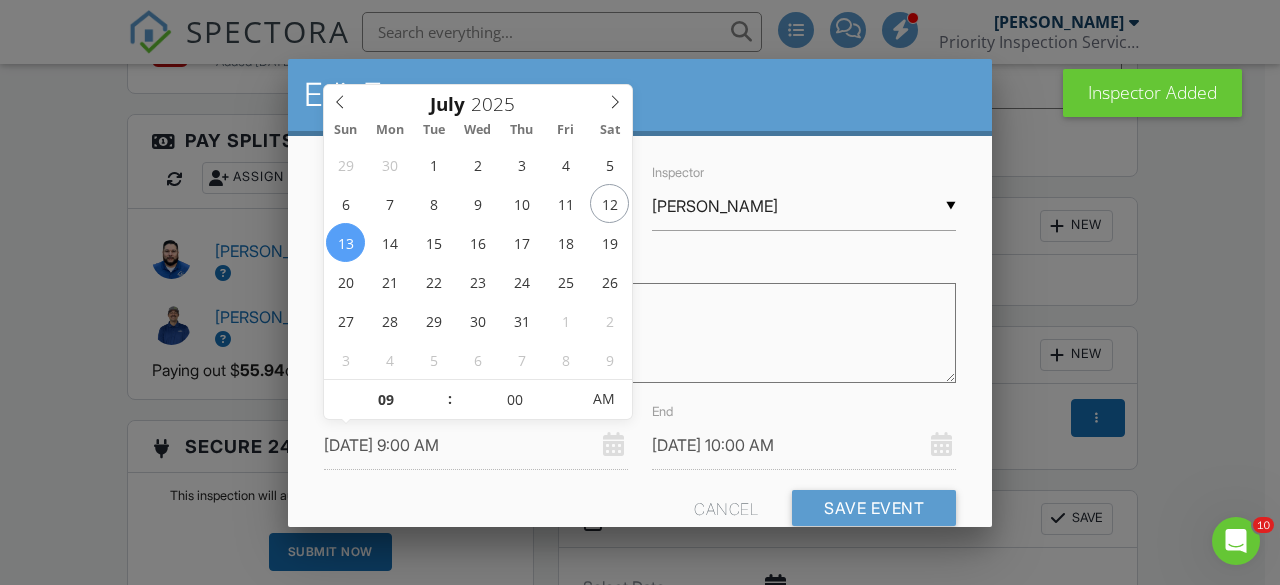 click on "[DATE] 9:00 AM" at bounding box center [476, 445] 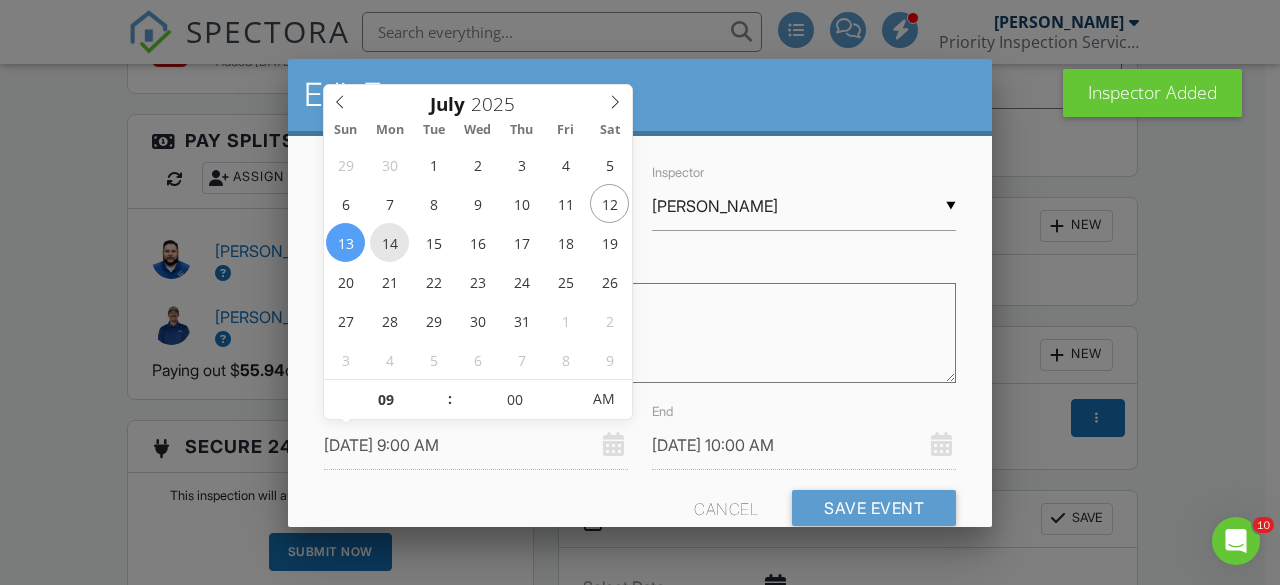 type on "[DATE] 9:00 AM" 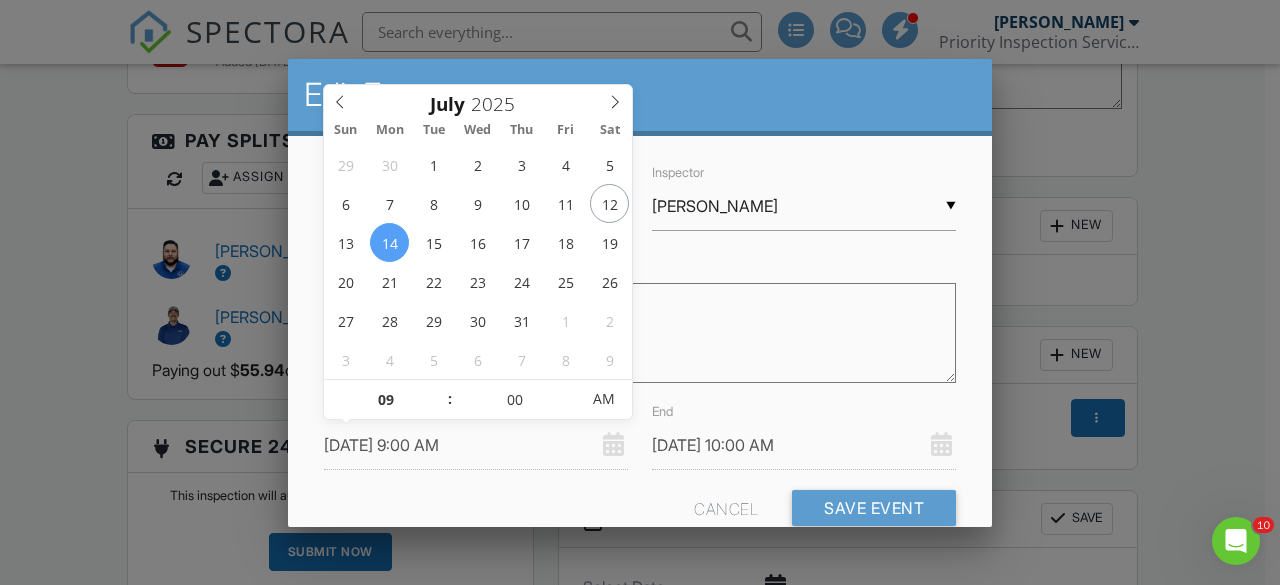 click on "[DATE] 10:00 AM" at bounding box center [804, 445] 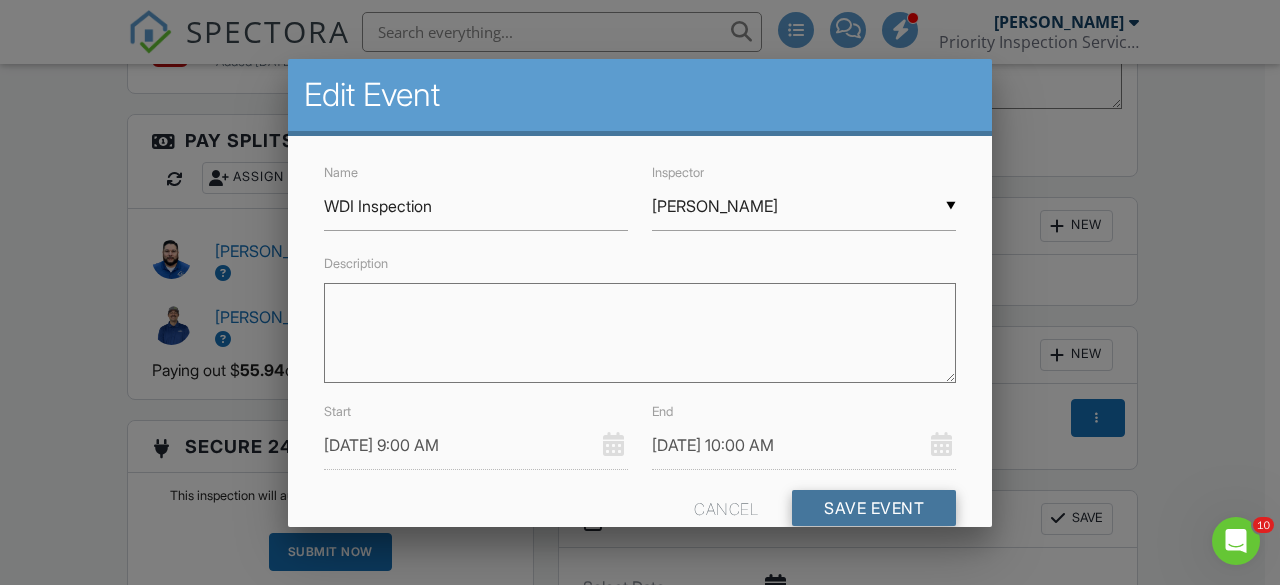 click on "Save Event" at bounding box center [874, 508] 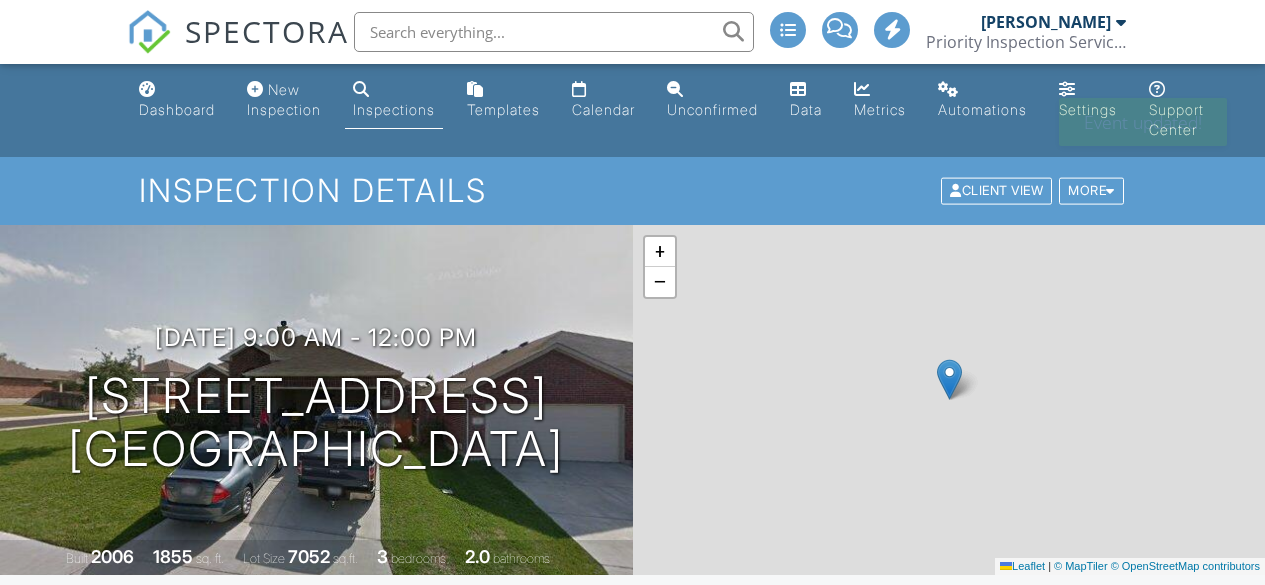 scroll, scrollTop: 0, scrollLeft: 0, axis: both 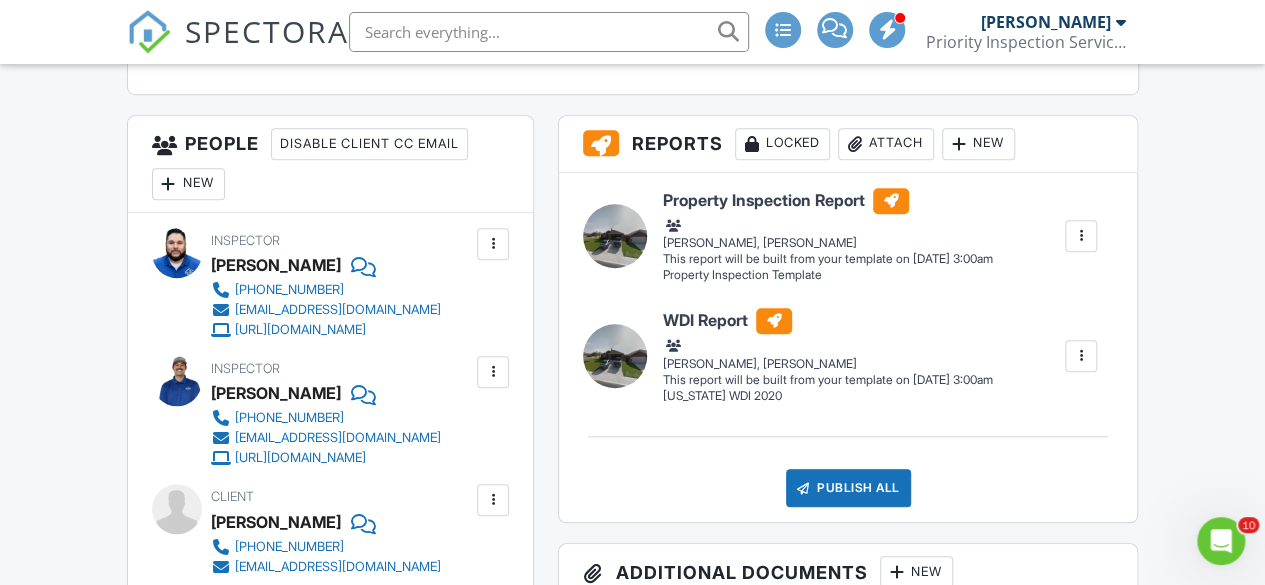 click at bounding box center (1081, 356) 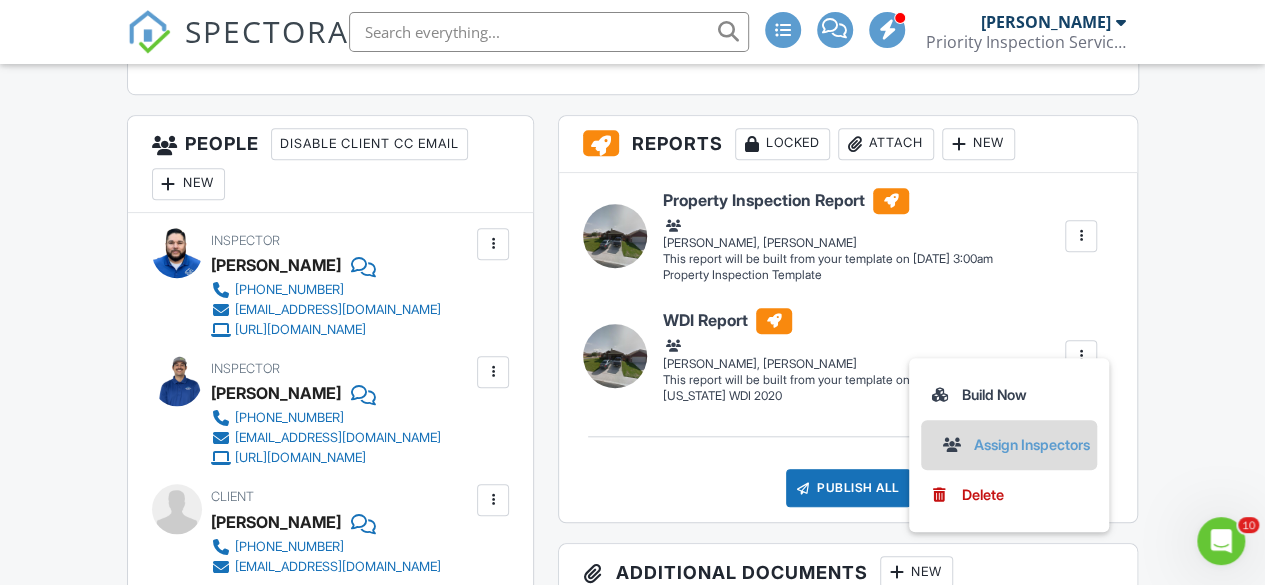 click on "Assign Inspectors" at bounding box center [1021, 445] 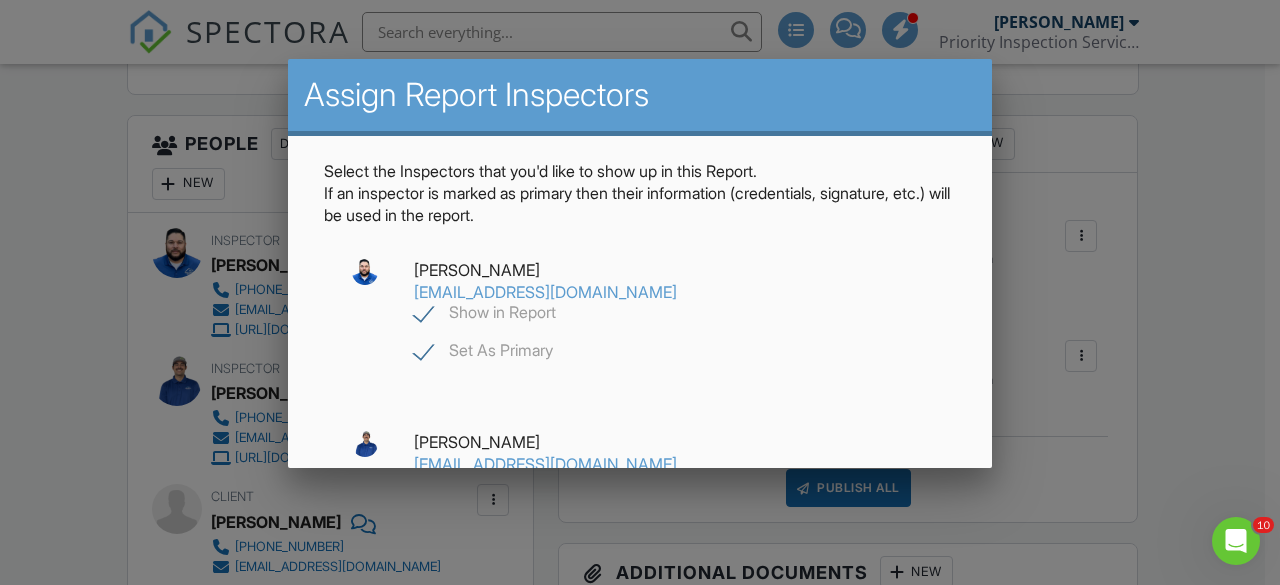 click on "Show in Report" at bounding box center [485, 315] 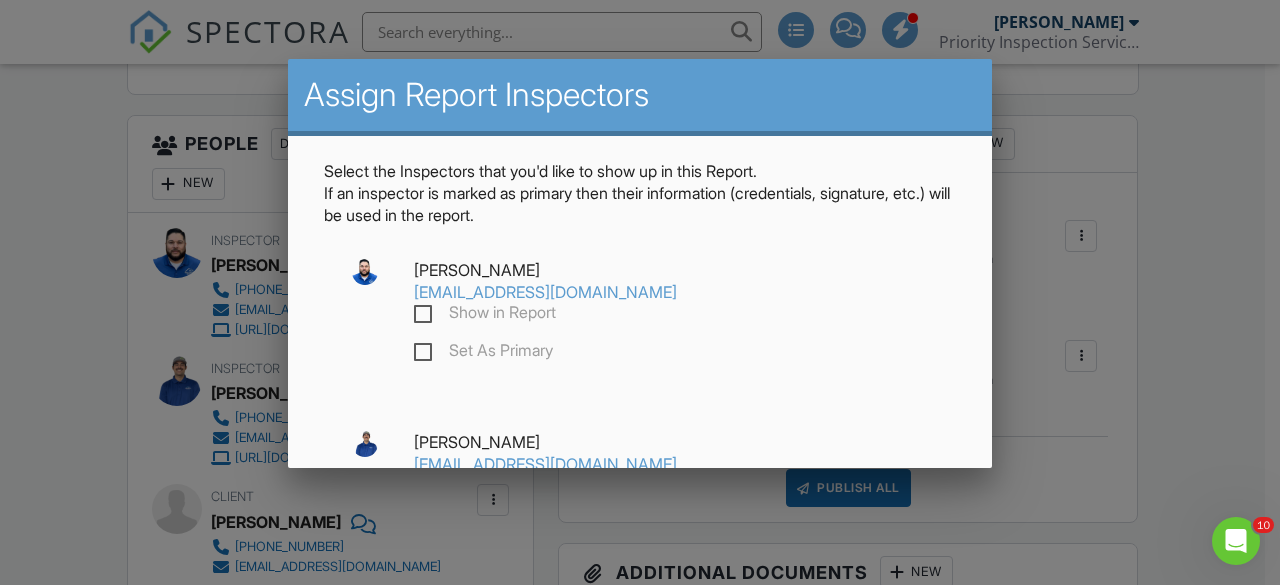 checkbox on "false" 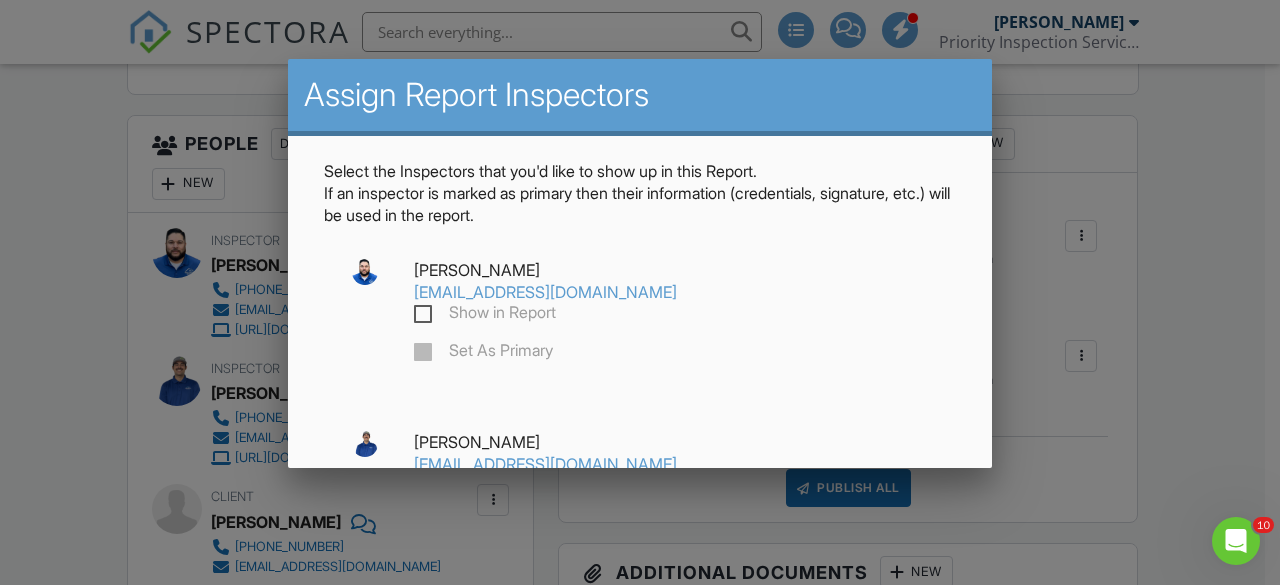 scroll, scrollTop: 231, scrollLeft: 0, axis: vertical 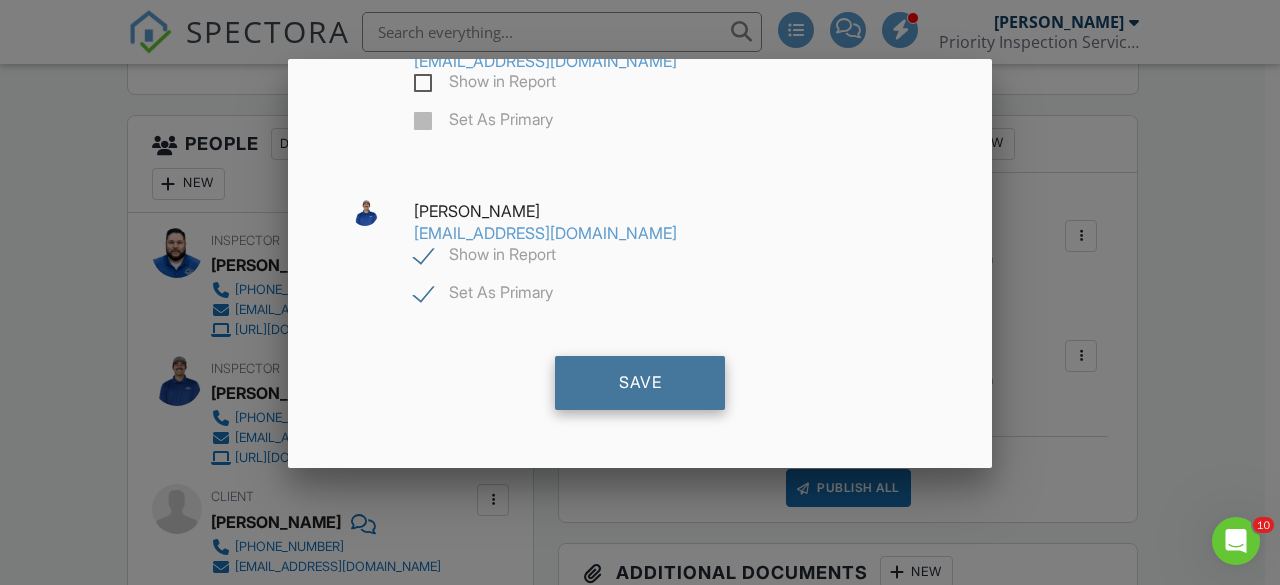 click on "Save" at bounding box center (640, 383) 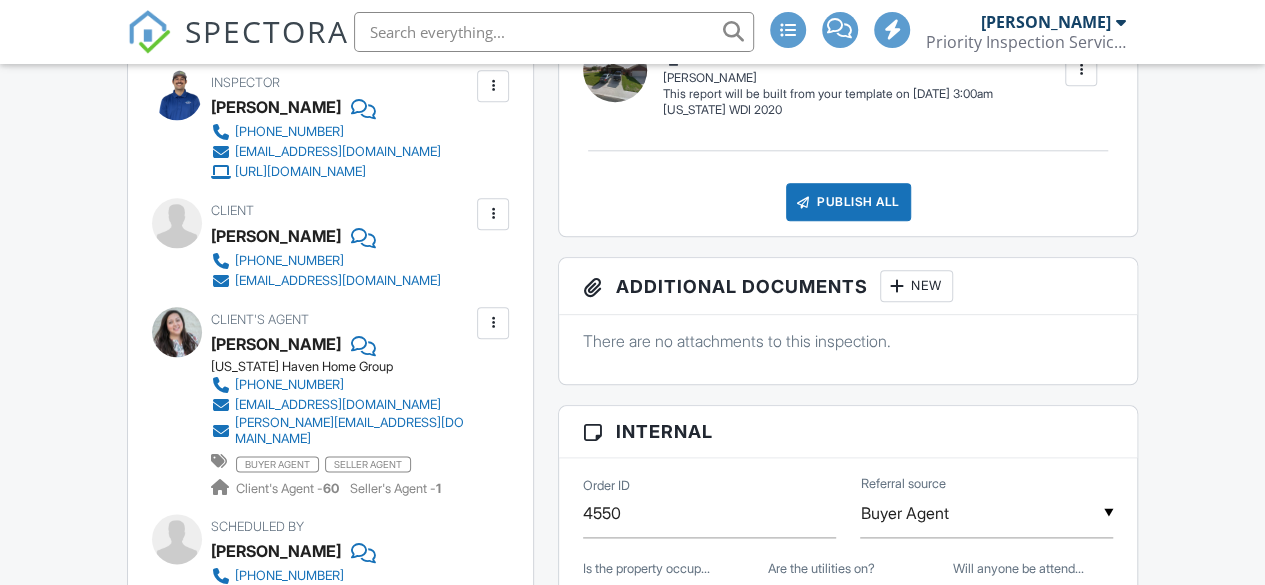 scroll, scrollTop: 828, scrollLeft: 0, axis: vertical 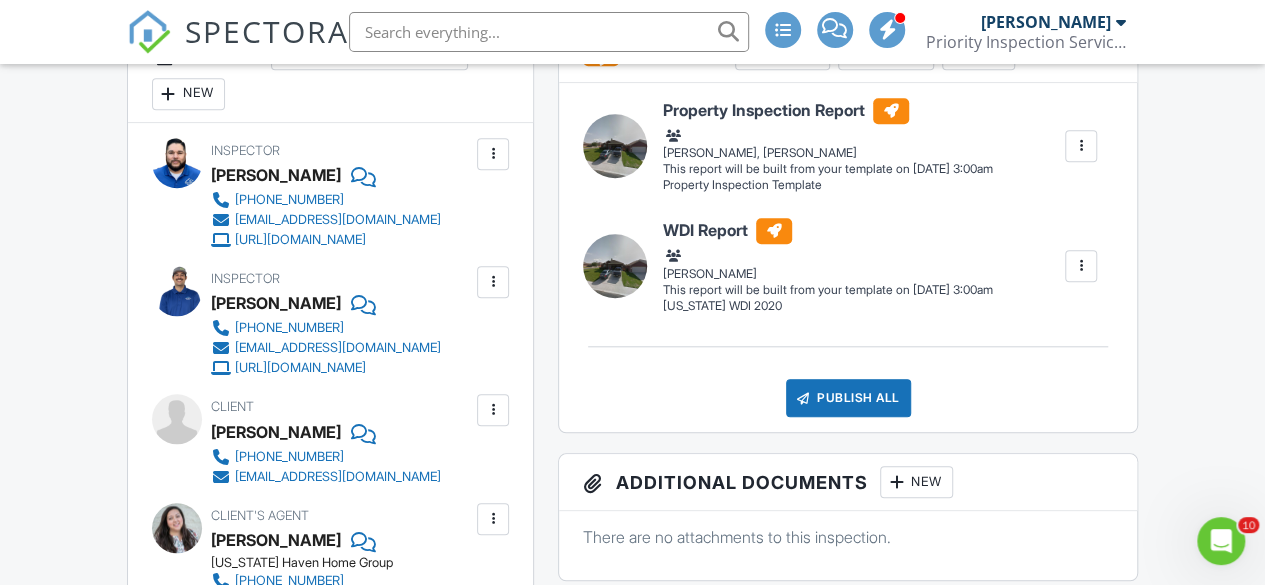 click at bounding box center [1081, 146] 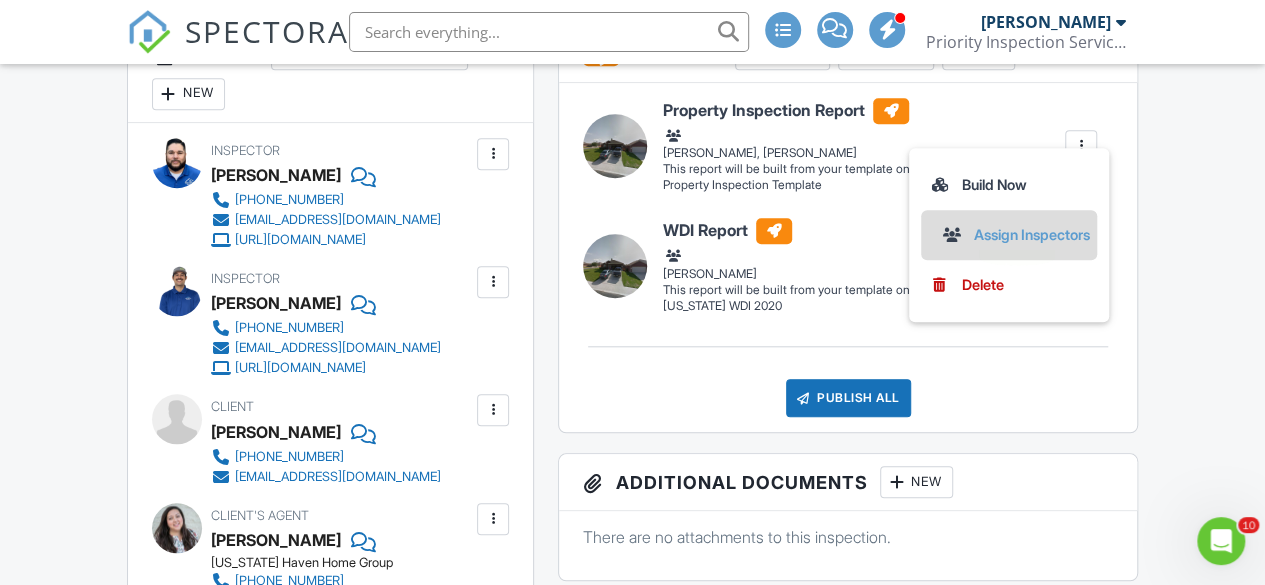 click on "Assign Inspectors" at bounding box center [1021, 235] 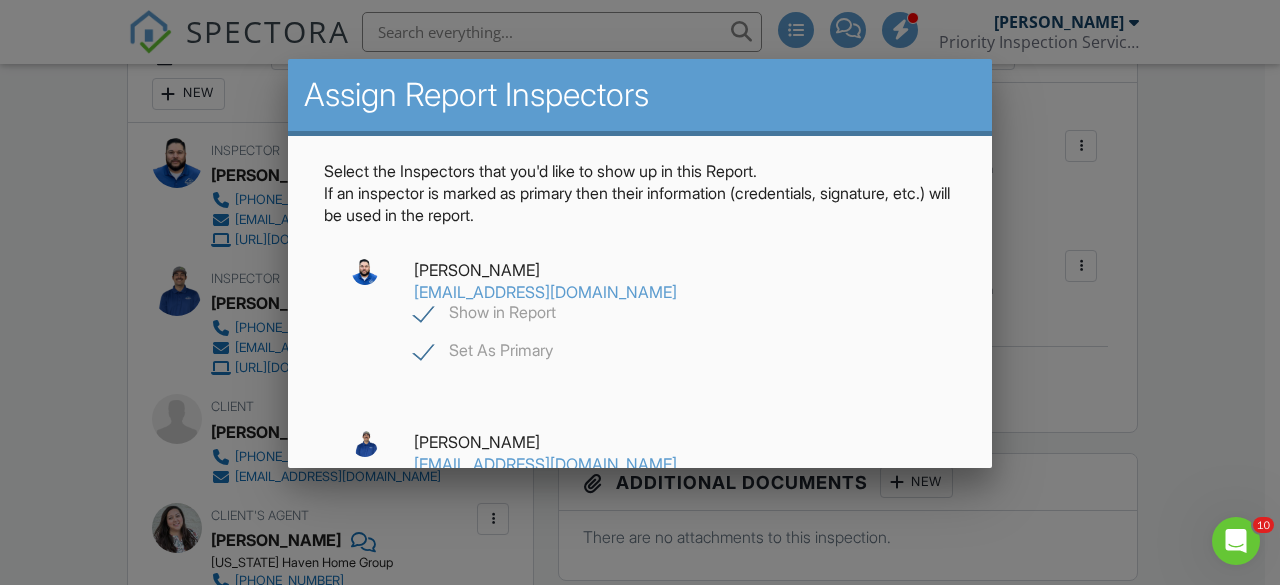 click on "Show in Report" at bounding box center [485, 315] 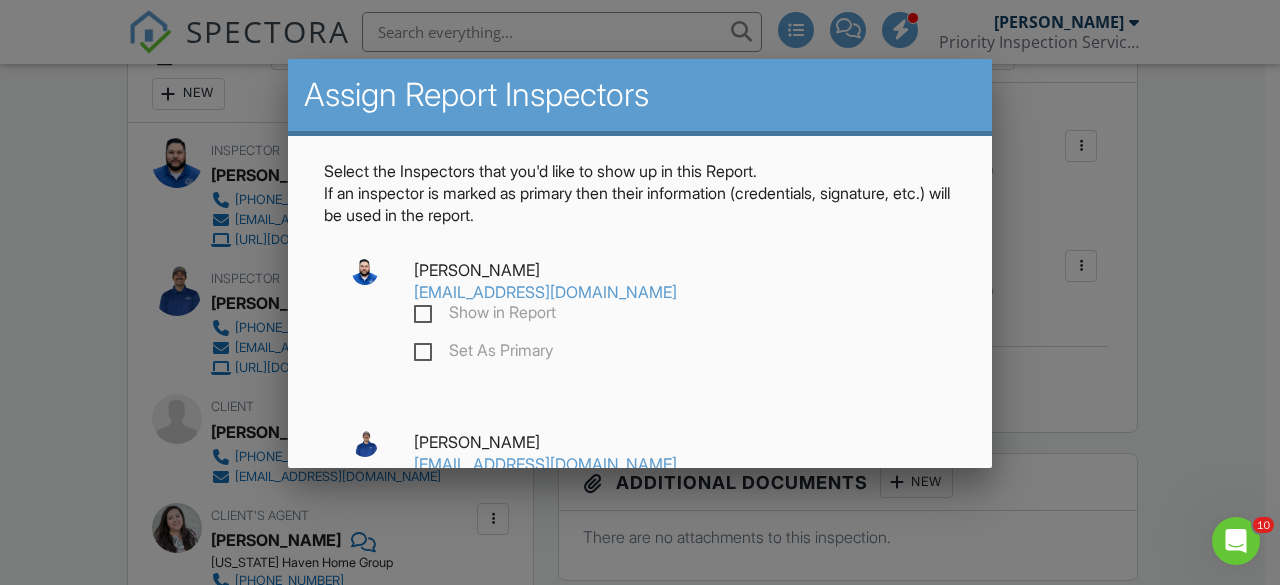 checkbox on "false" 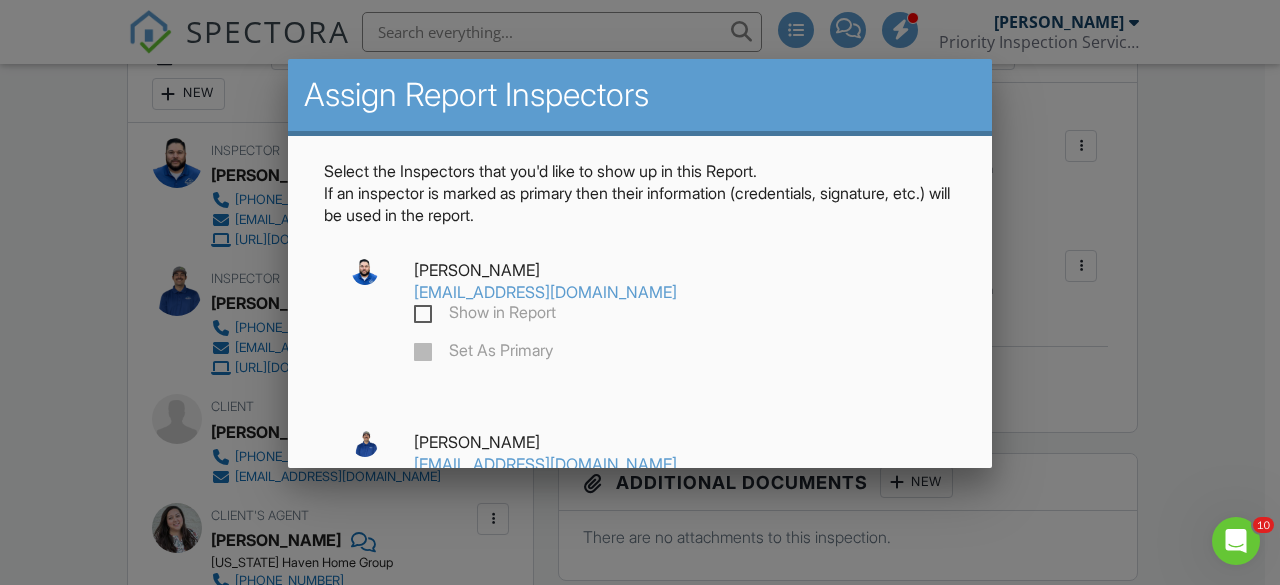 click on "Show in Report" at bounding box center (485, 315) 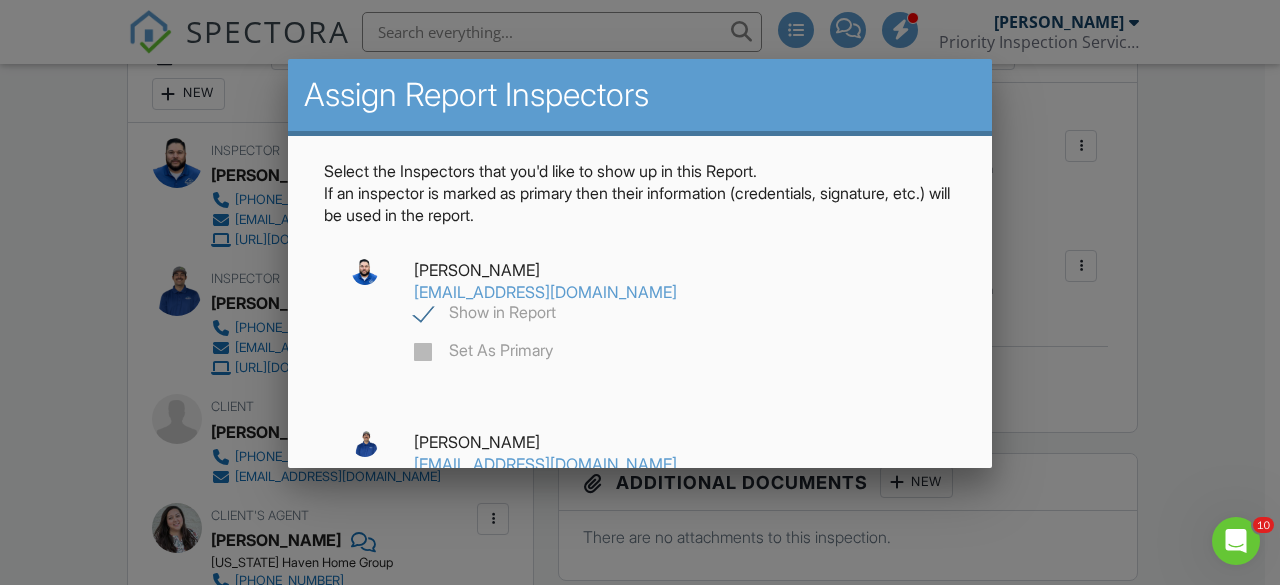 checkbox on "true" 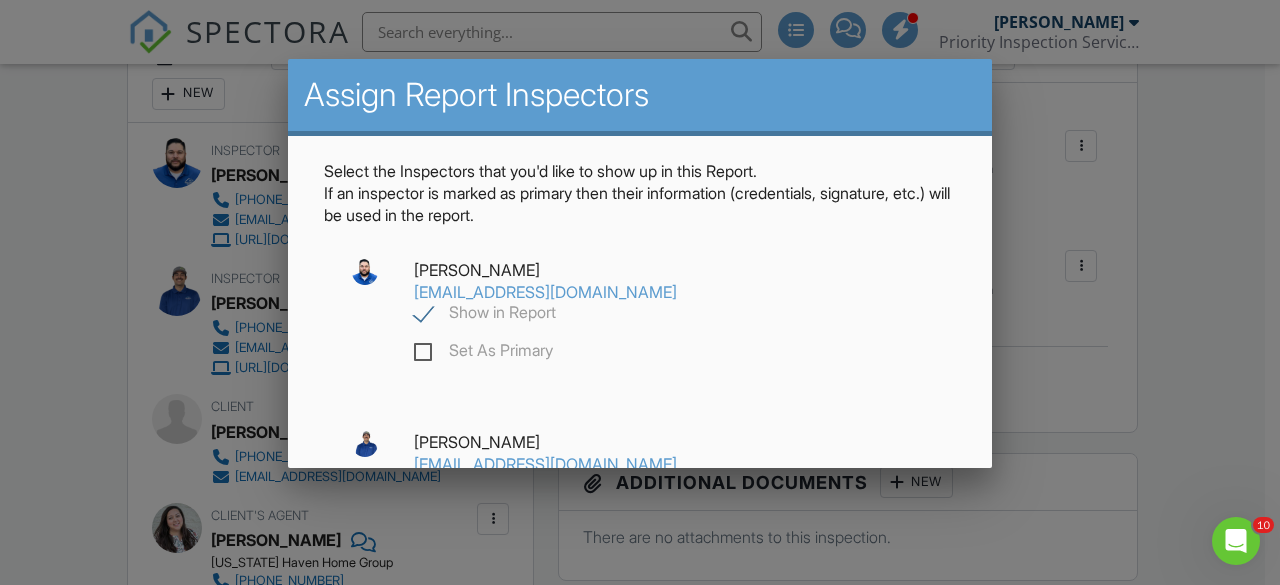 click on "Set As Primary" at bounding box center (483, 353) 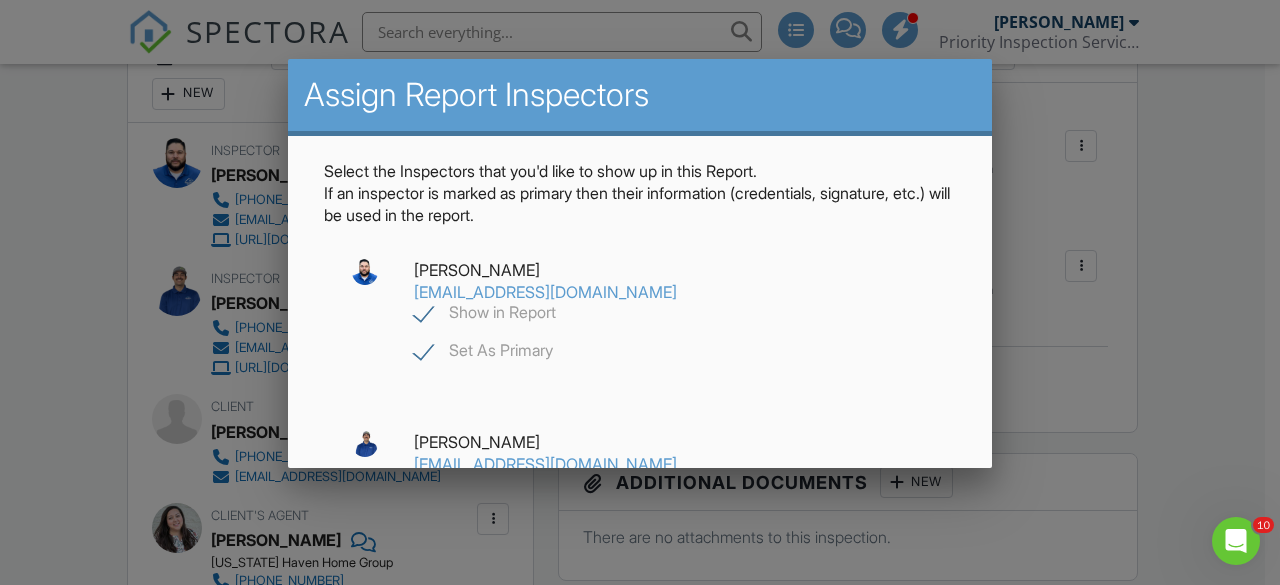 checkbox on "true" 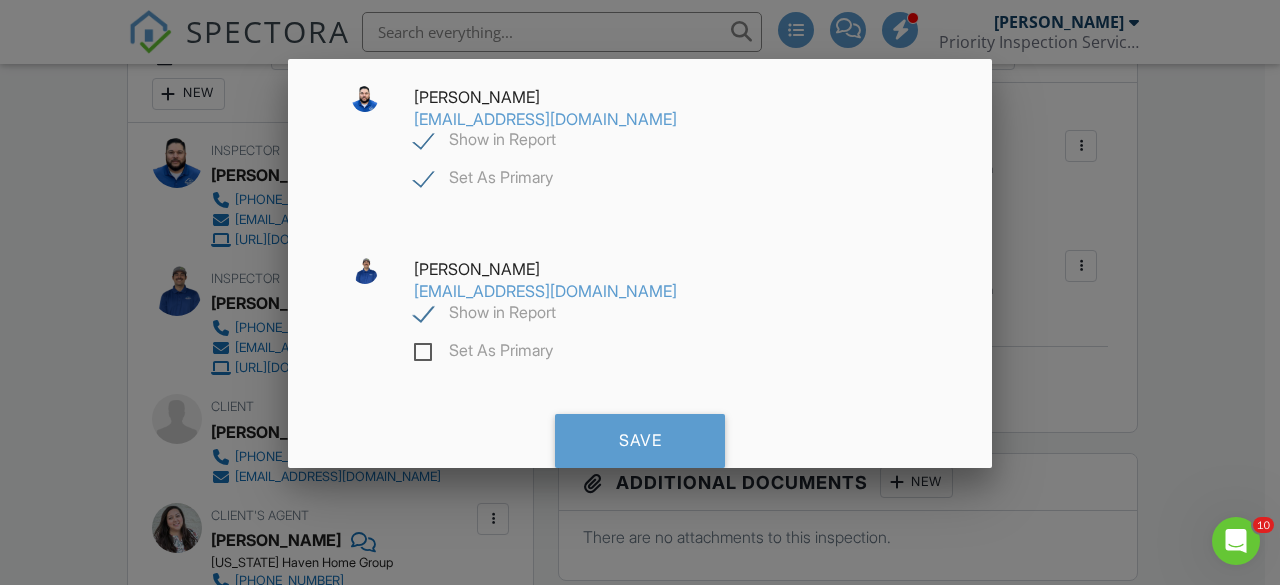 click on "Show in Report" at bounding box center (485, 315) 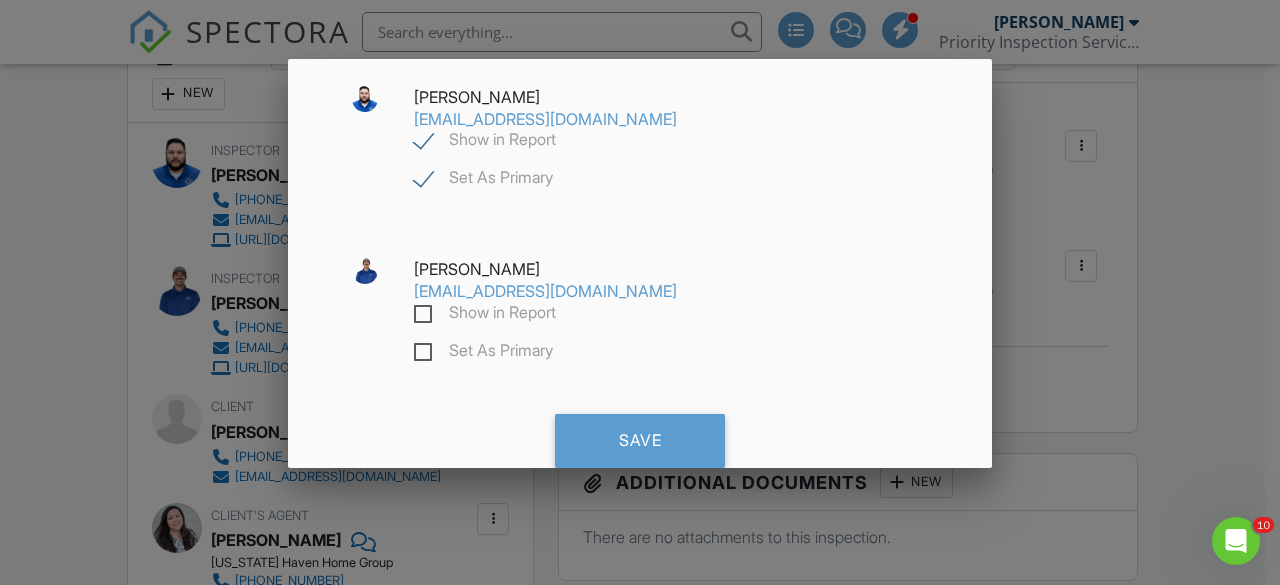 checkbox on "false" 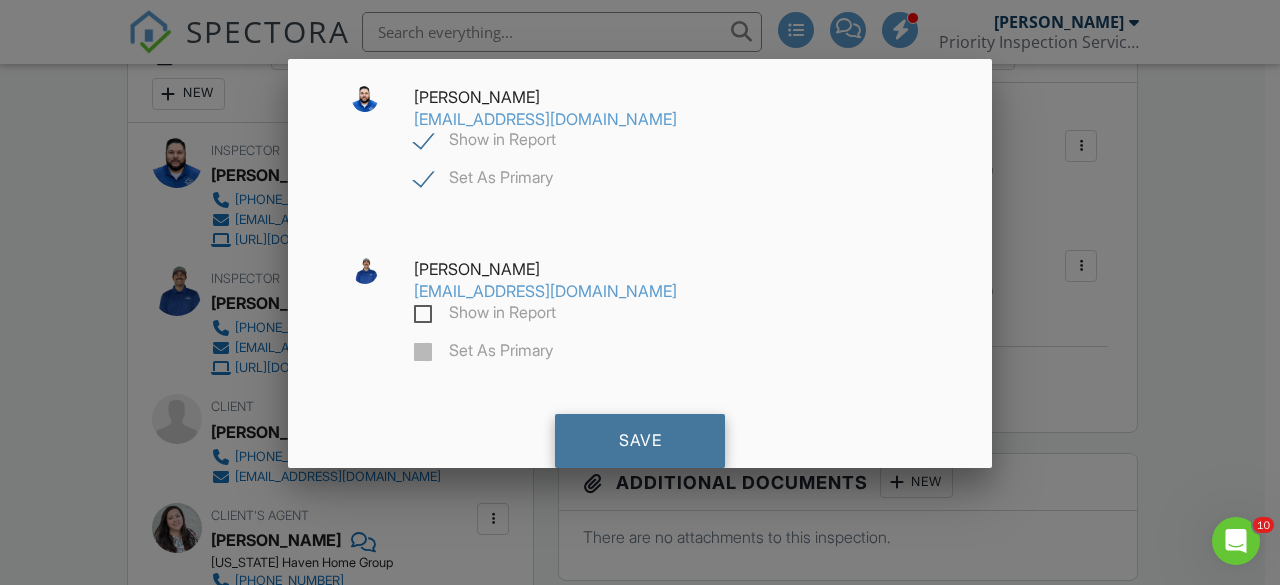 click on "Save" at bounding box center (640, 441) 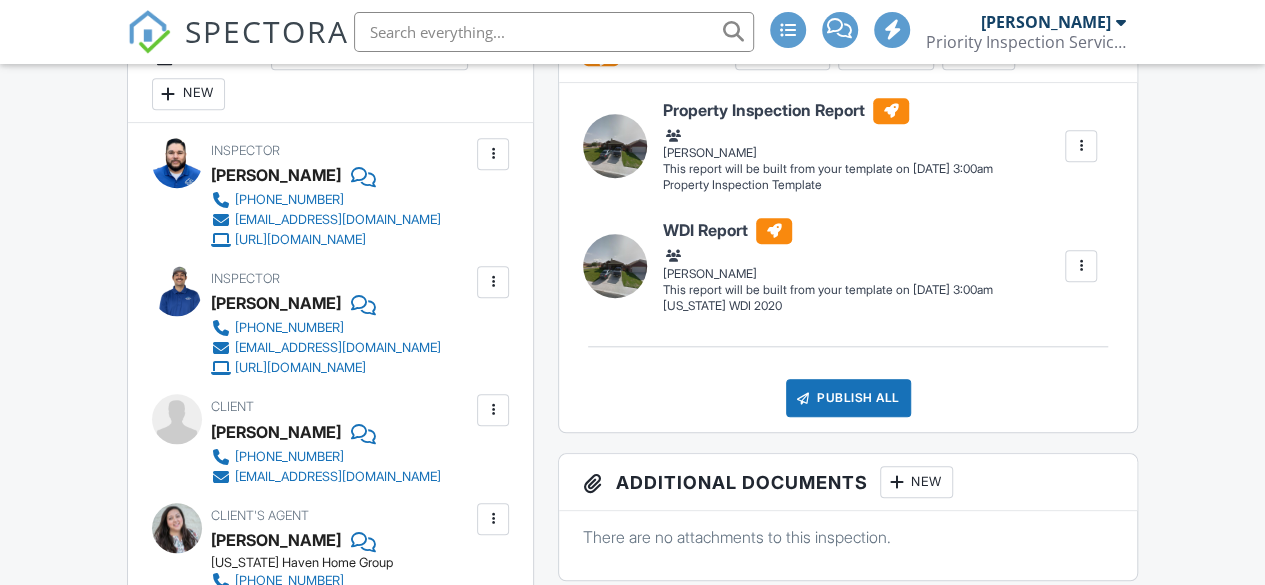 scroll, scrollTop: 818, scrollLeft: 0, axis: vertical 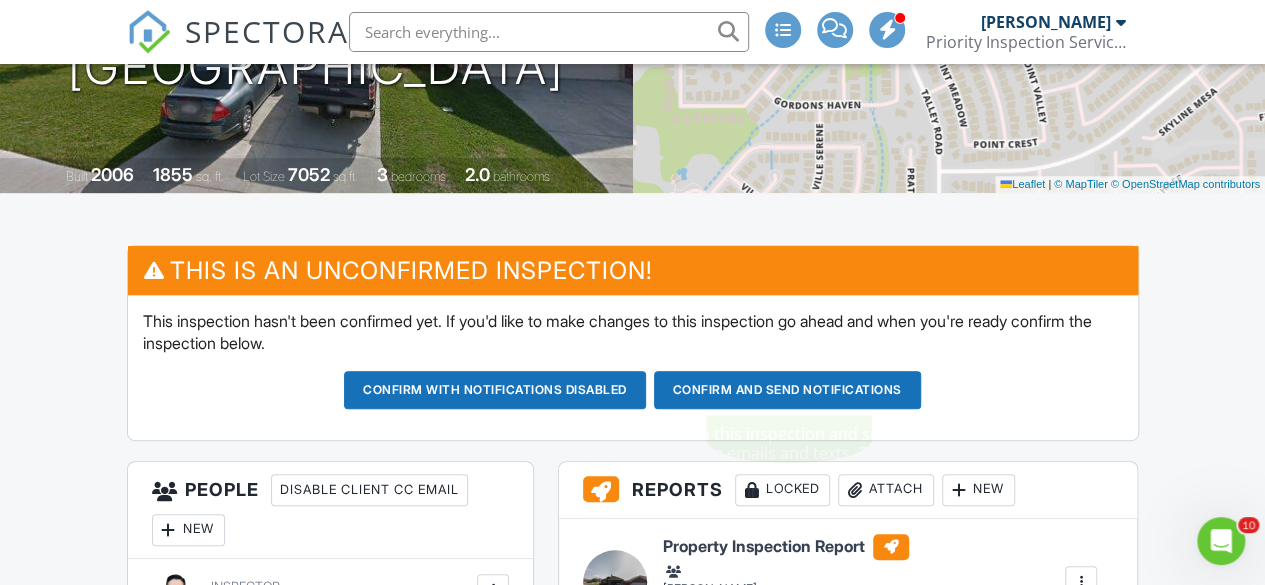 click on "Confirm and send notifications" at bounding box center (495, 390) 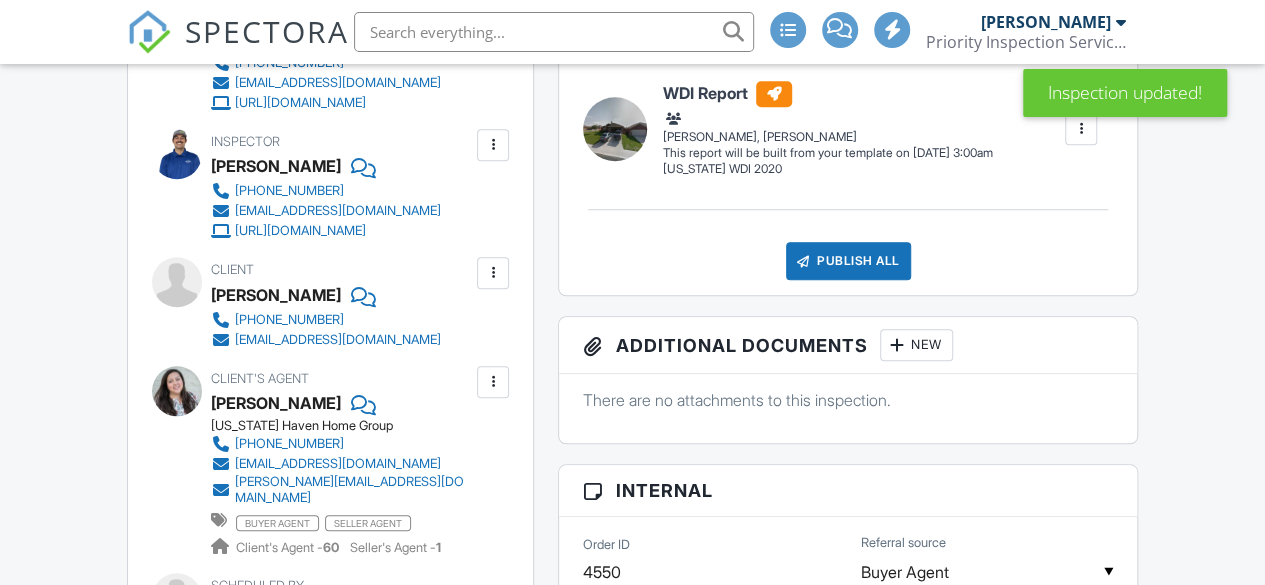 scroll, scrollTop: 584, scrollLeft: 0, axis: vertical 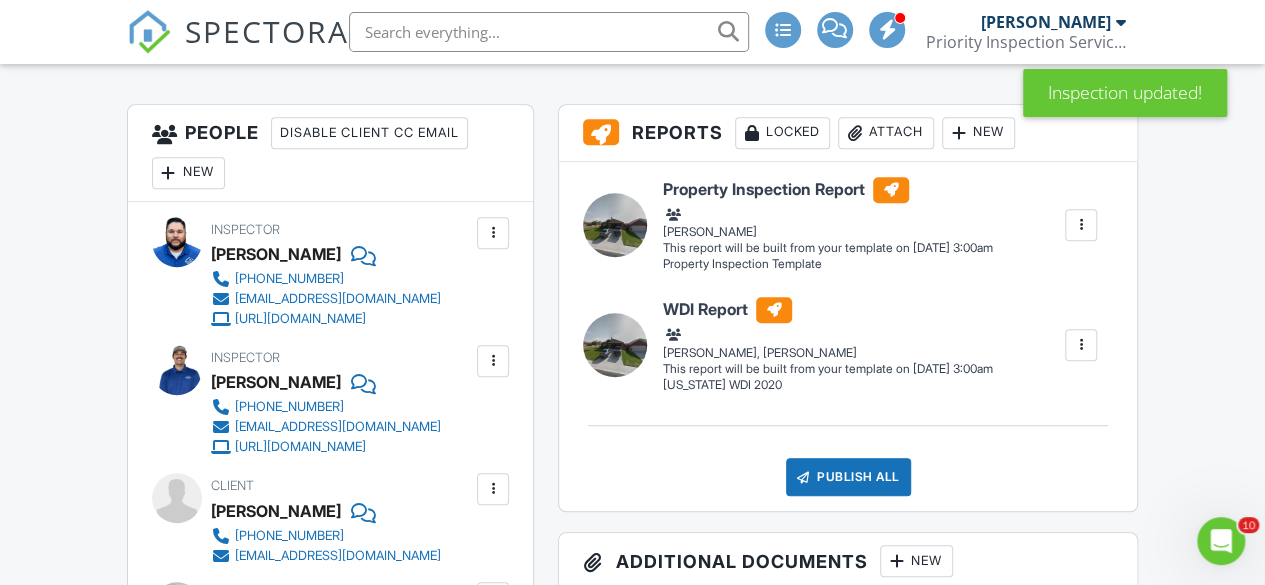 click at bounding box center (169, 173) 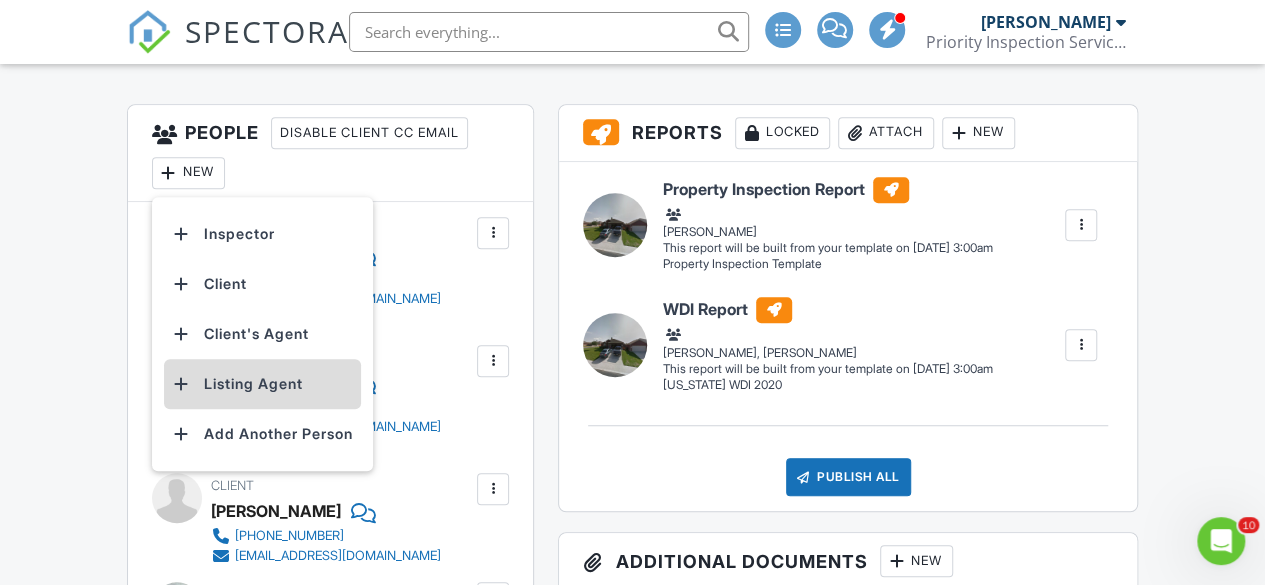 click on "Listing Agent" at bounding box center [262, 384] 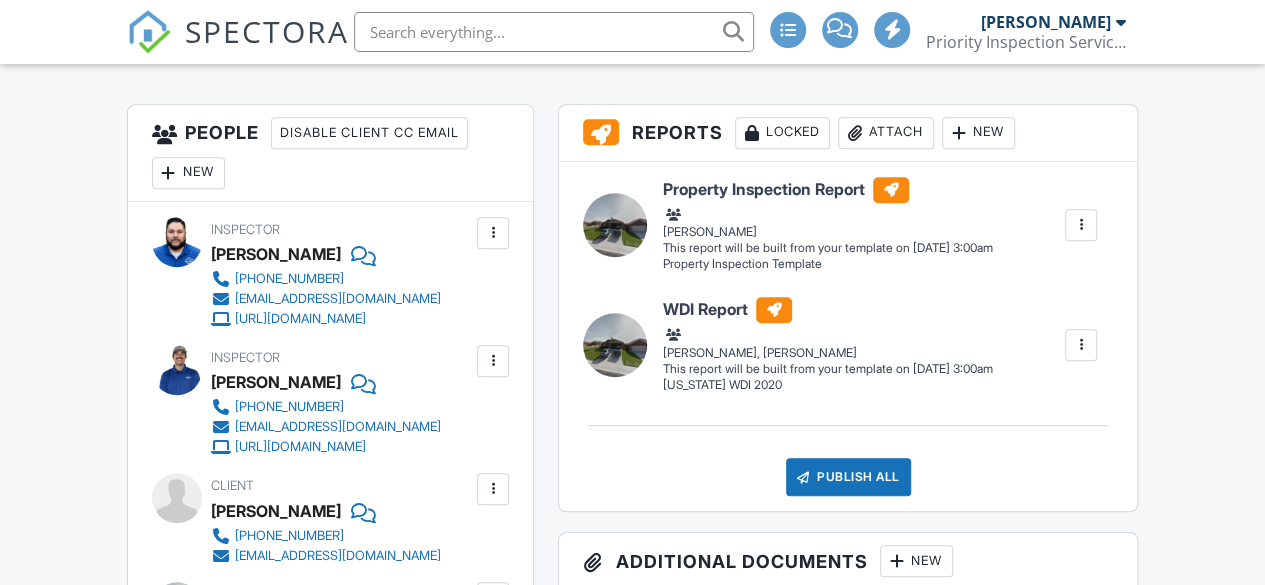 scroll, scrollTop: 0, scrollLeft: 0, axis: both 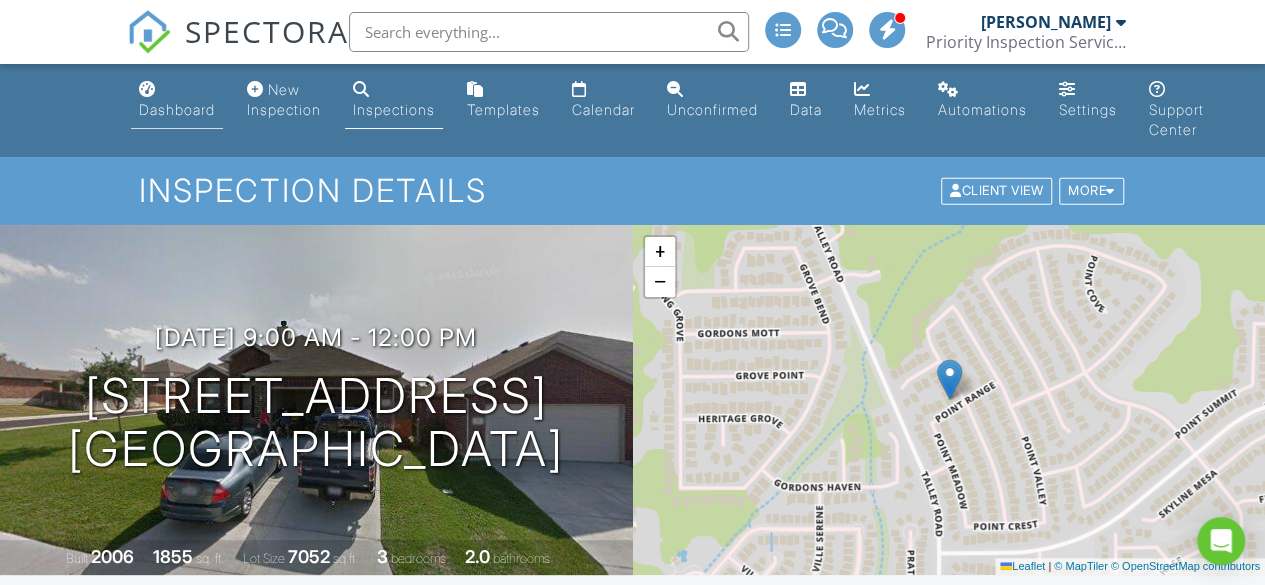 click on "Dashboard" at bounding box center [177, 100] 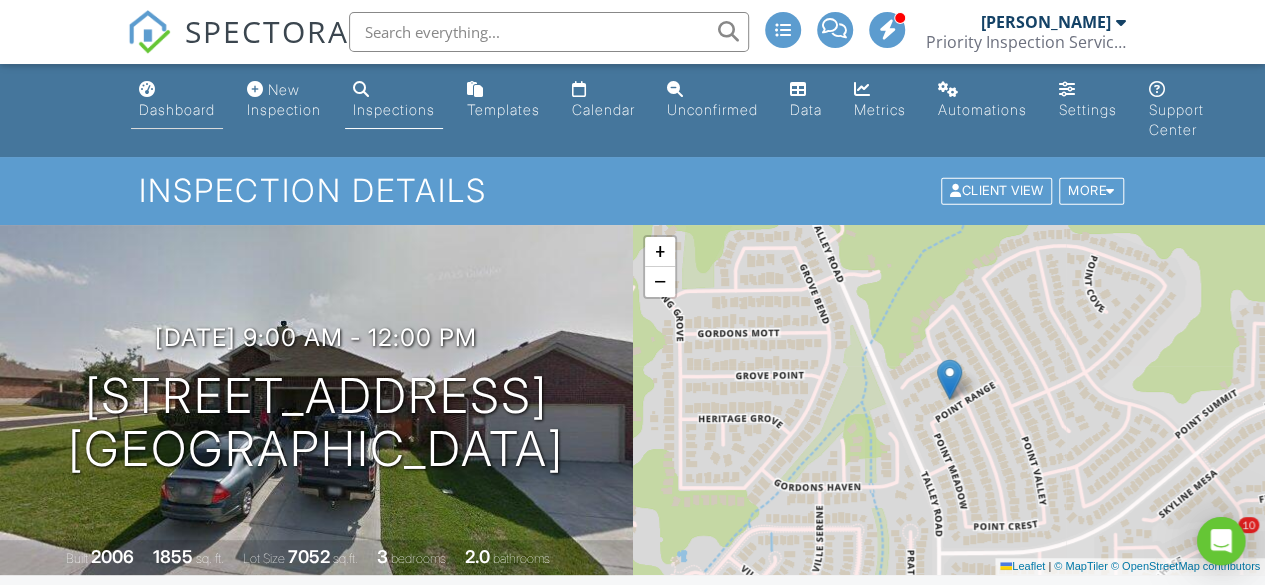 scroll, scrollTop: 0, scrollLeft: 0, axis: both 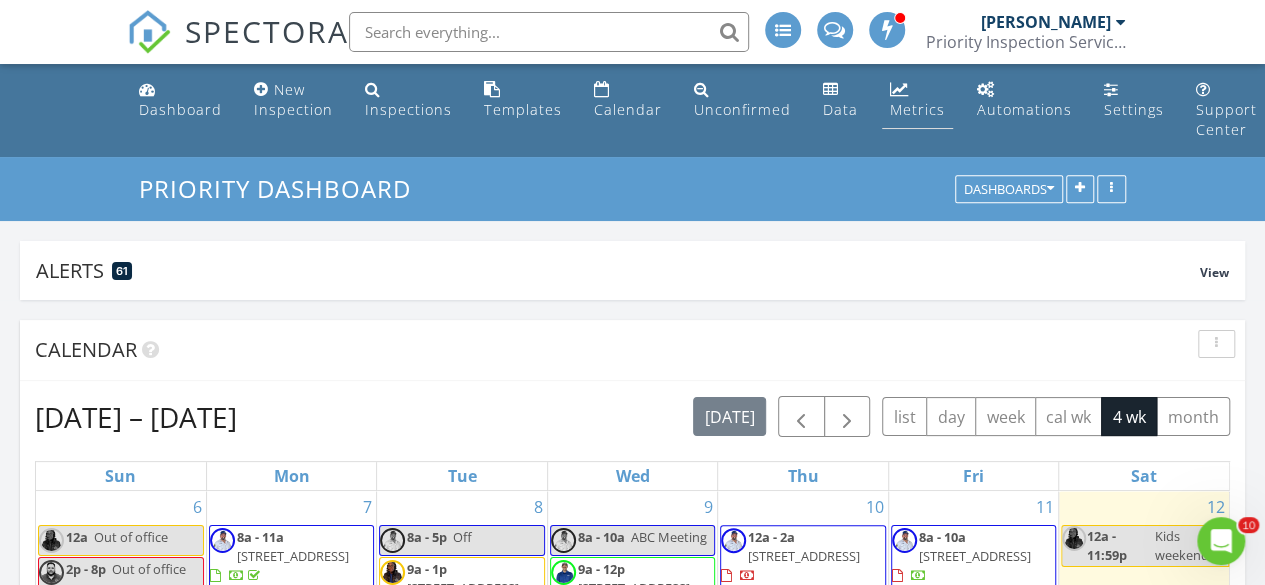 click on "Metrics" at bounding box center (917, 109) 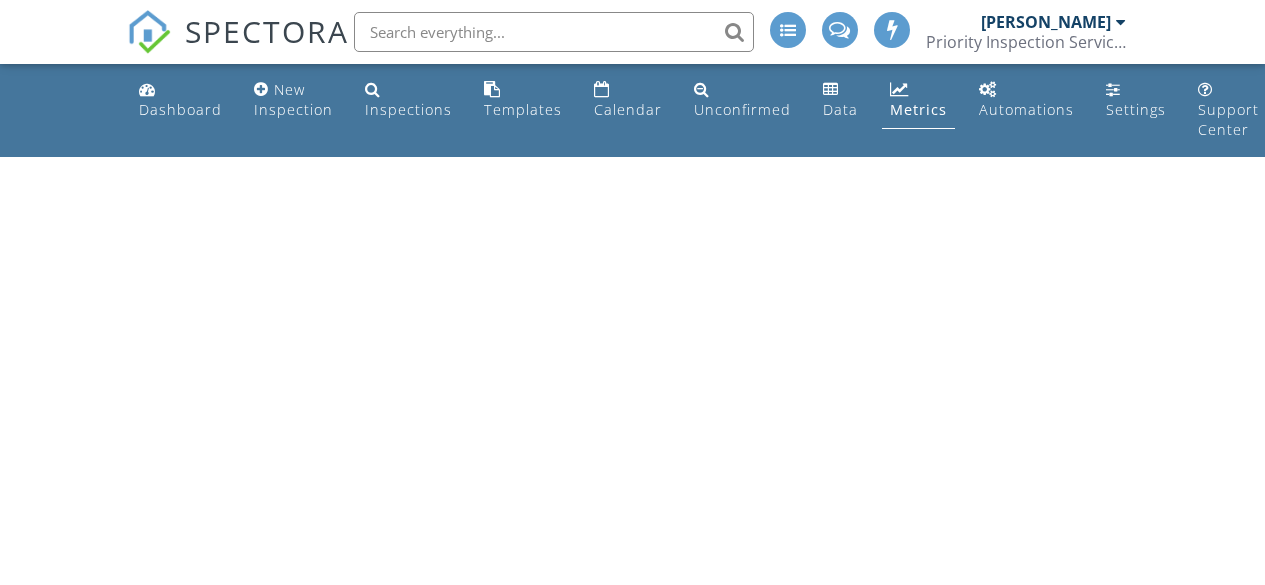 scroll, scrollTop: 0, scrollLeft: 0, axis: both 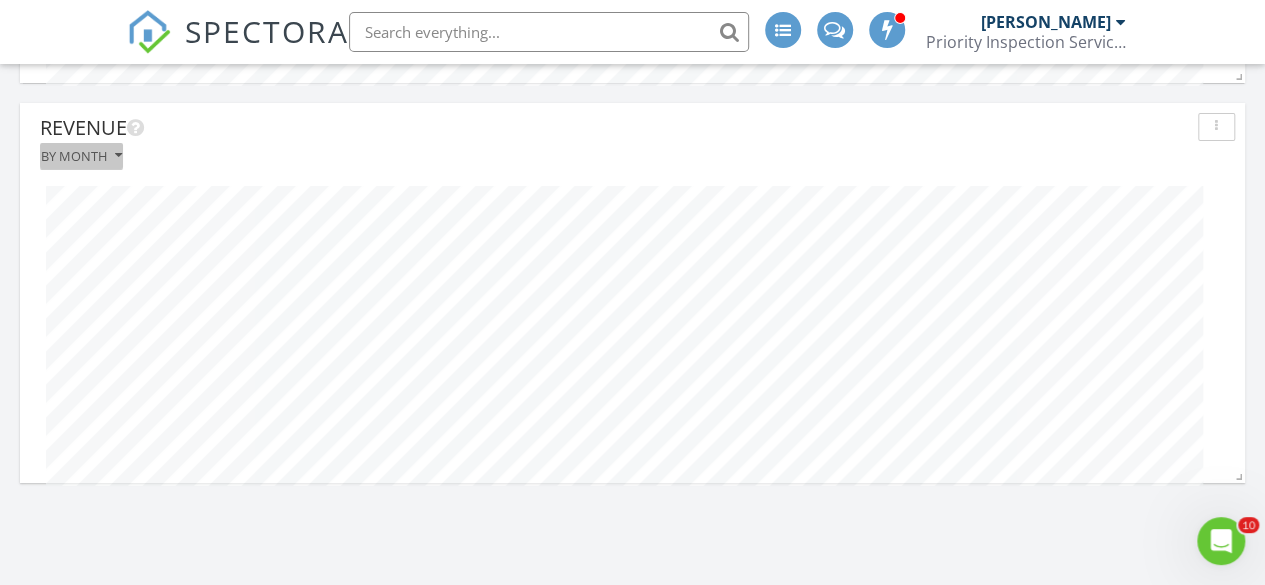 click on "By month" at bounding box center (81, 156) 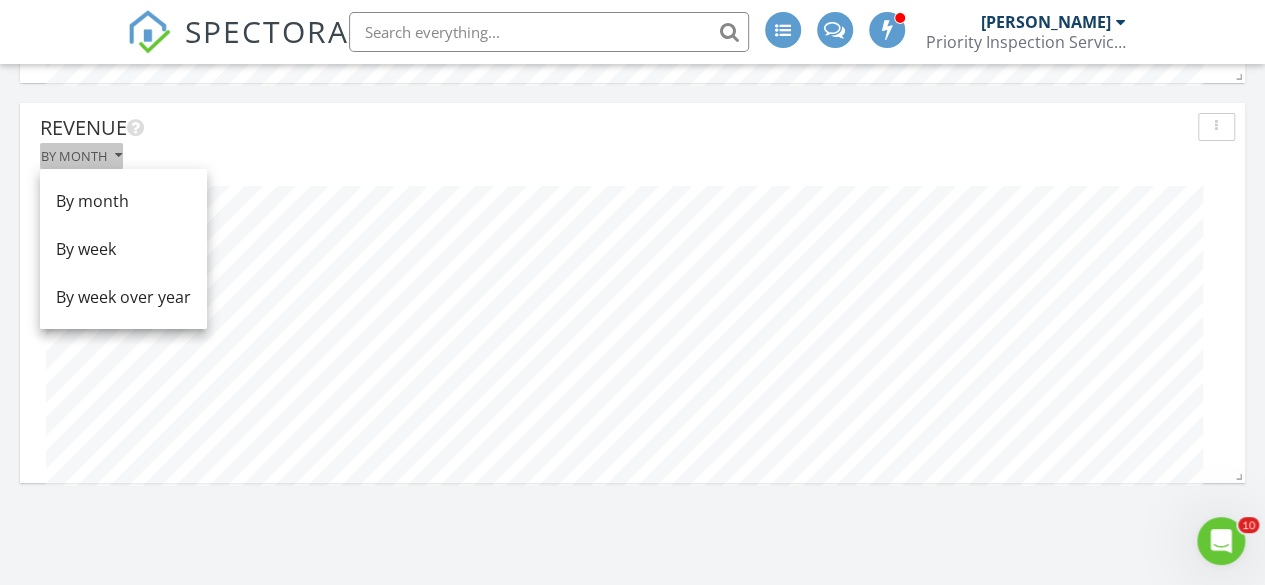 click on "By month" at bounding box center (81, 156) 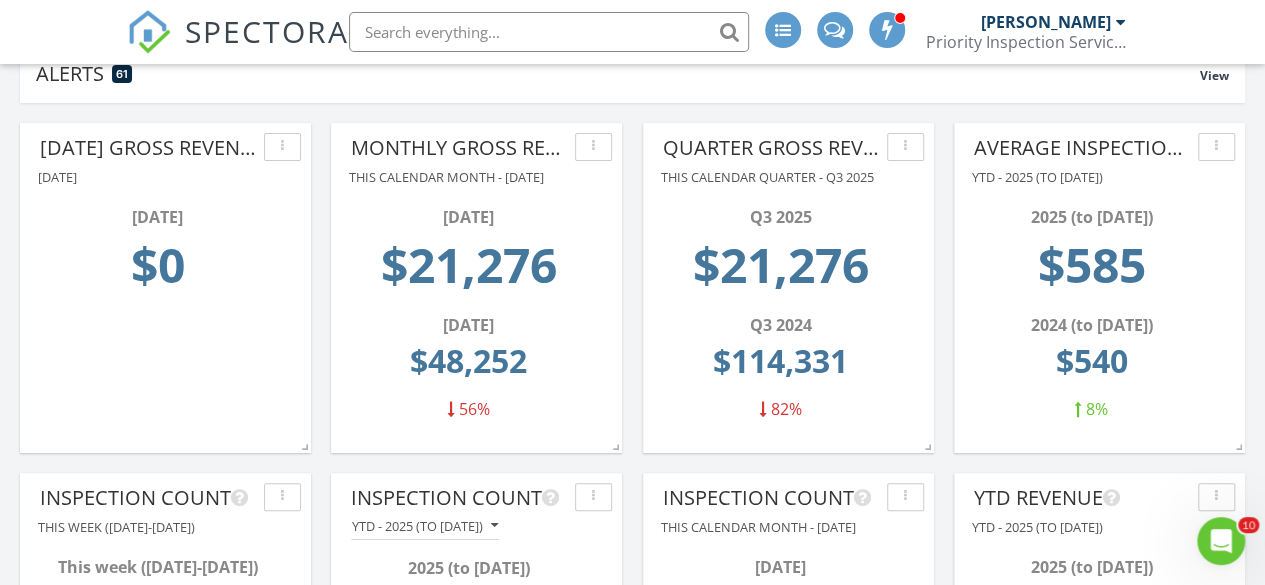 scroll, scrollTop: 0, scrollLeft: 0, axis: both 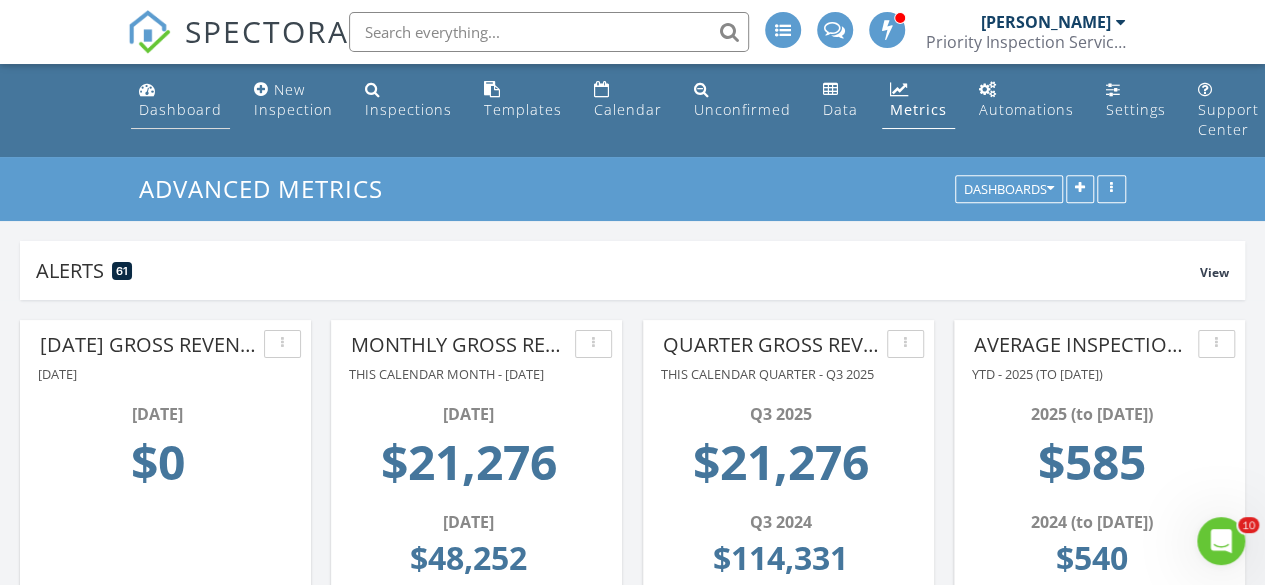 click on "Dashboard" at bounding box center (180, 100) 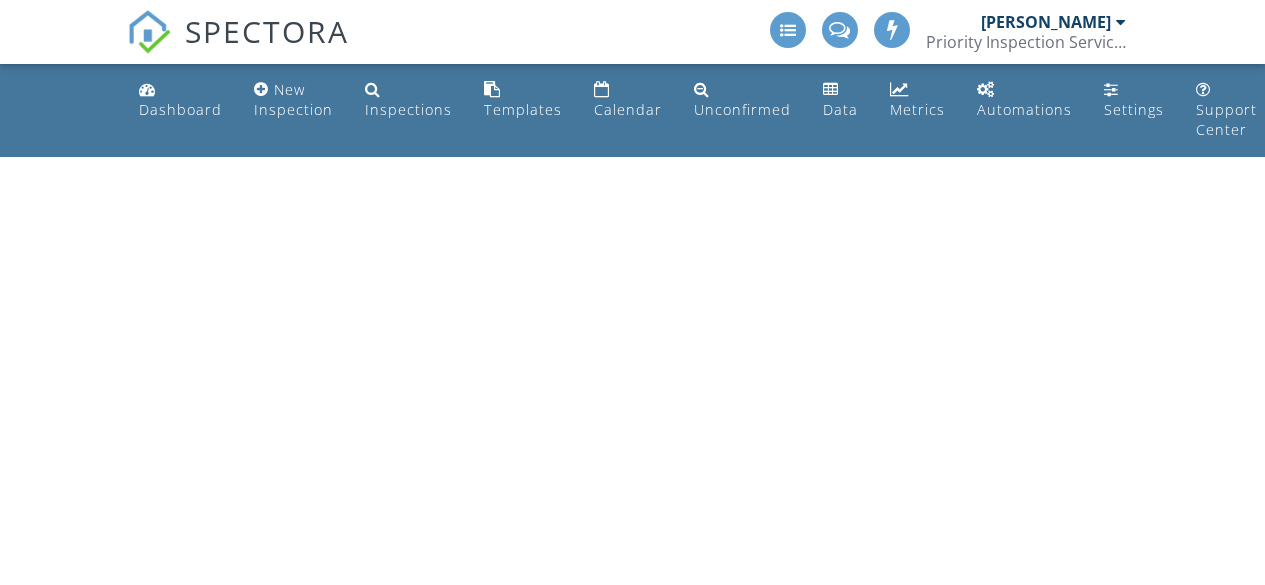 scroll, scrollTop: 0, scrollLeft: 0, axis: both 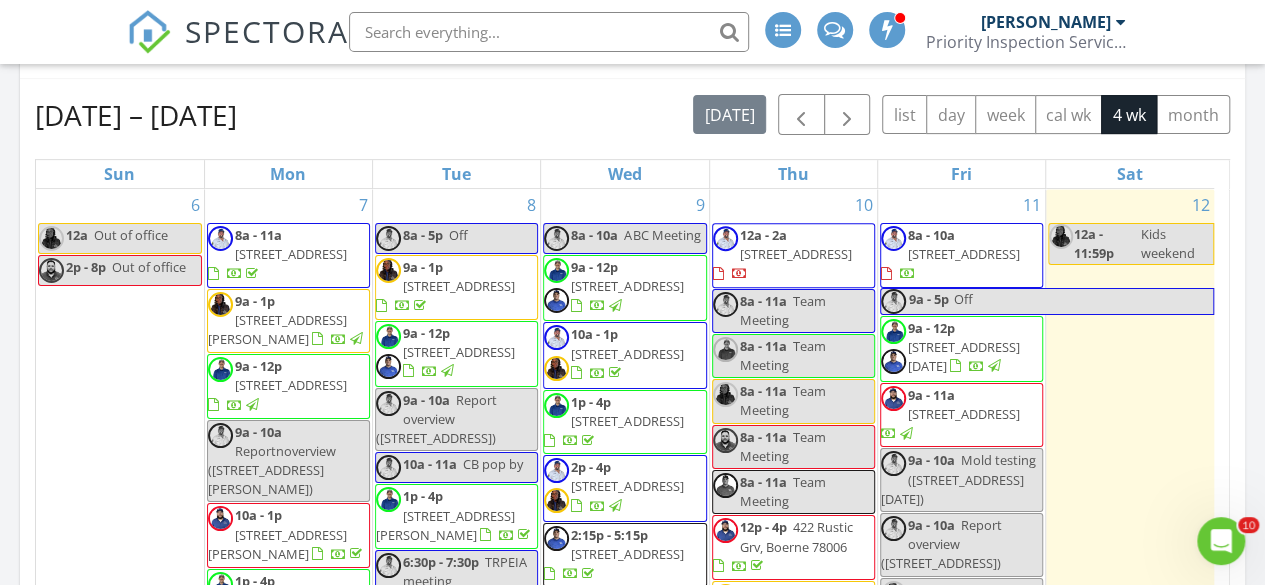 click on "12a - 2a
600 Saddle Nest, Cibolo 78108" at bounding box center (793, 255) 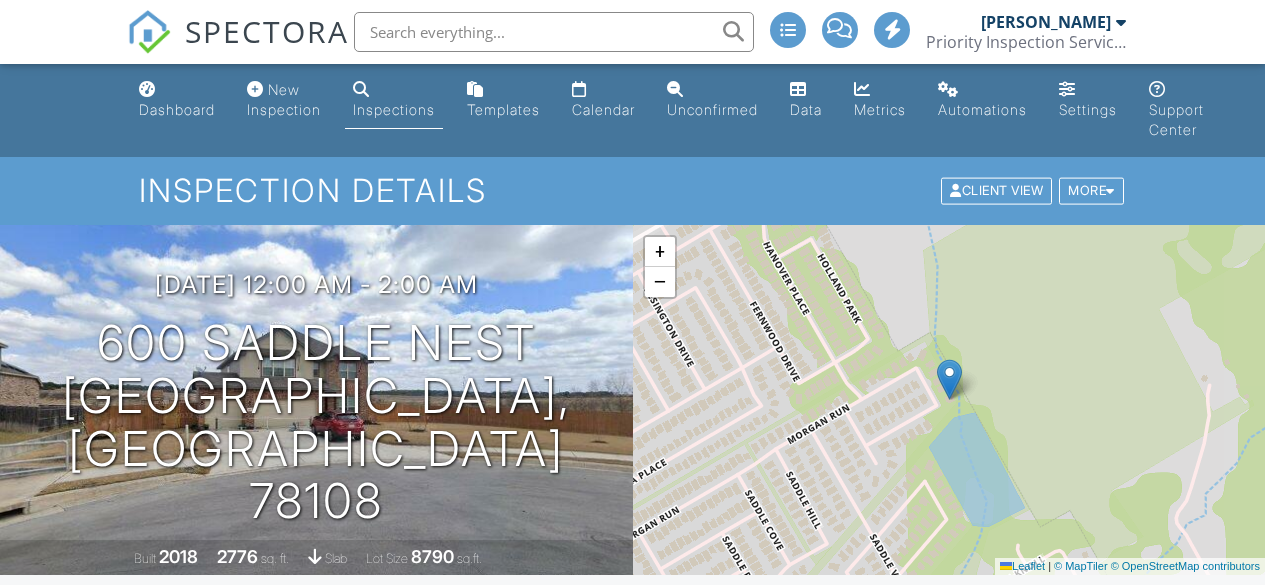 click on "More" at bounding box center [1091, 191] 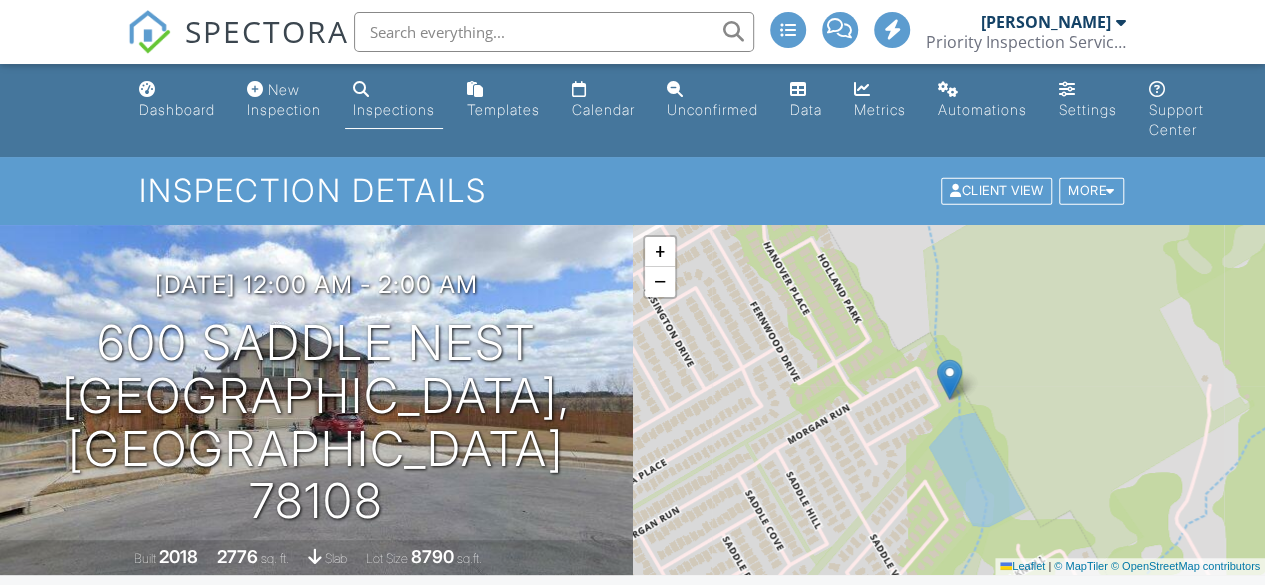 click on "More" at bounding box center [1091, 191] 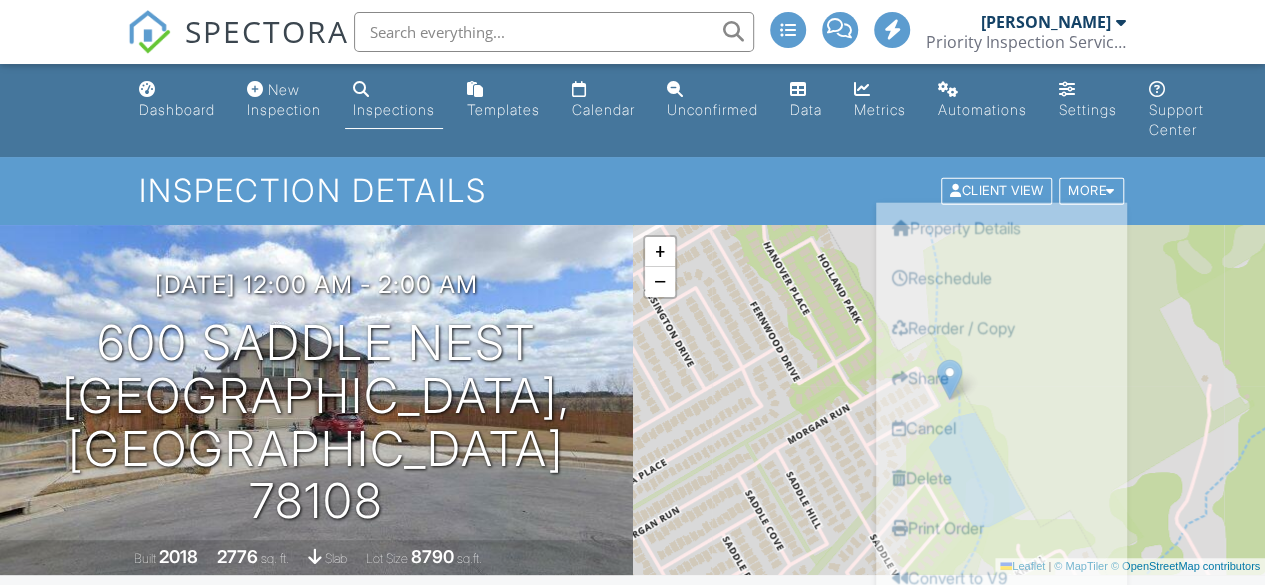 scroll, scrollTop: 0, scrollLeft: 0, axis: both 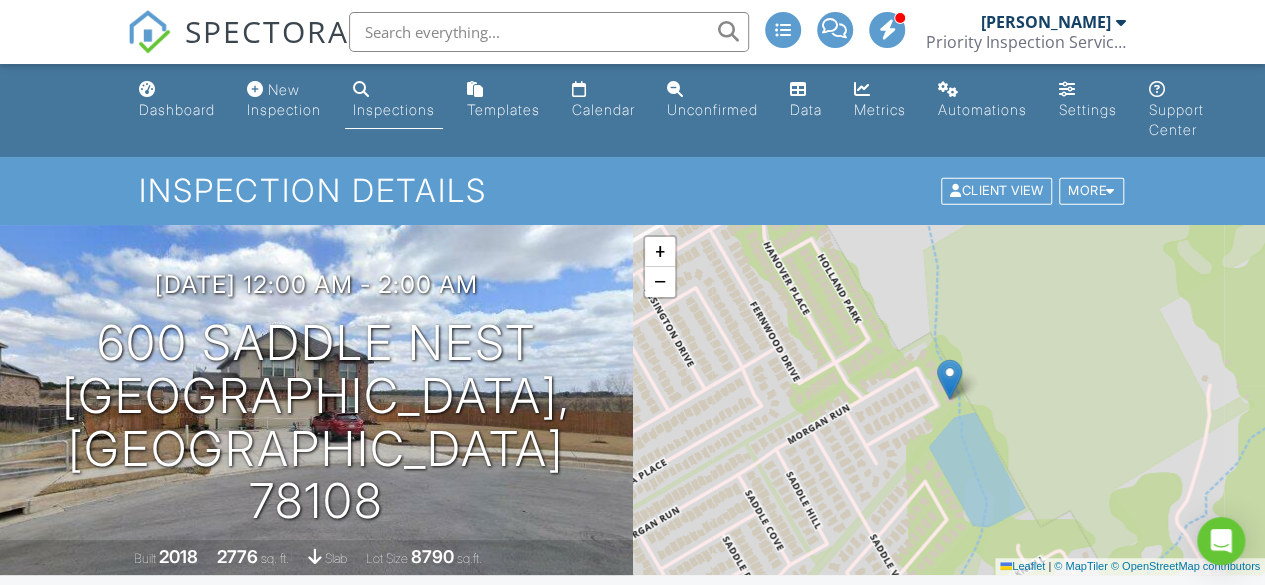 click on "More" at bounding box center [1091, 191] 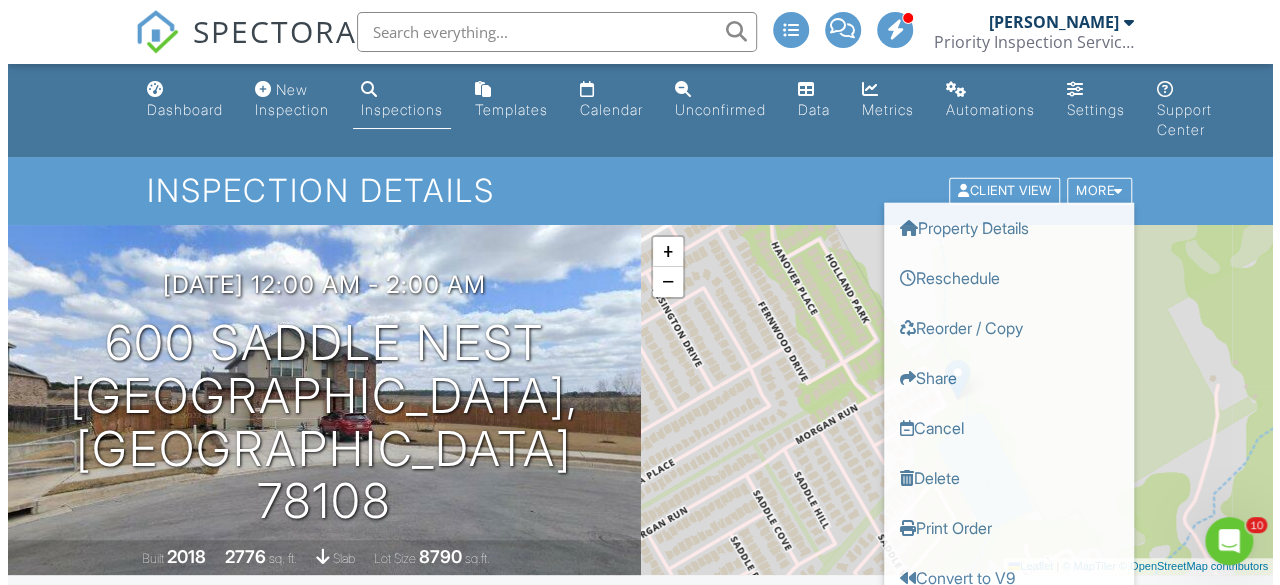 scroll, scrollTop: 0, scrollLeft: 0, axis: both 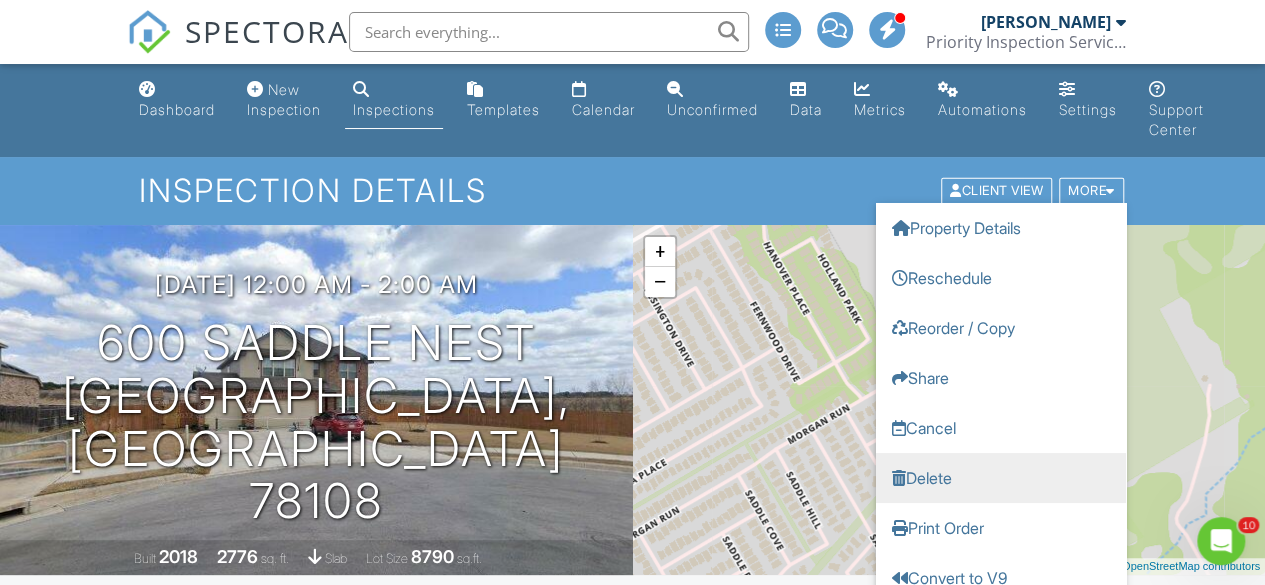 click on "Delete" at bounding box center [1001, 478] 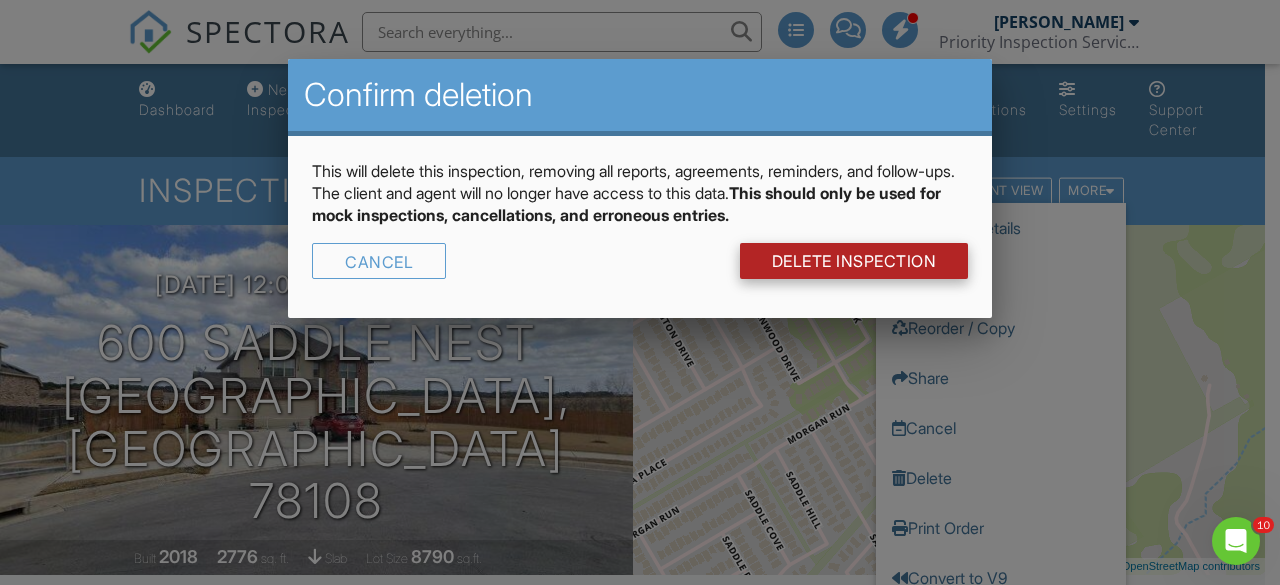 click on "DELETE Inspection" at bounding box center (854, 261) 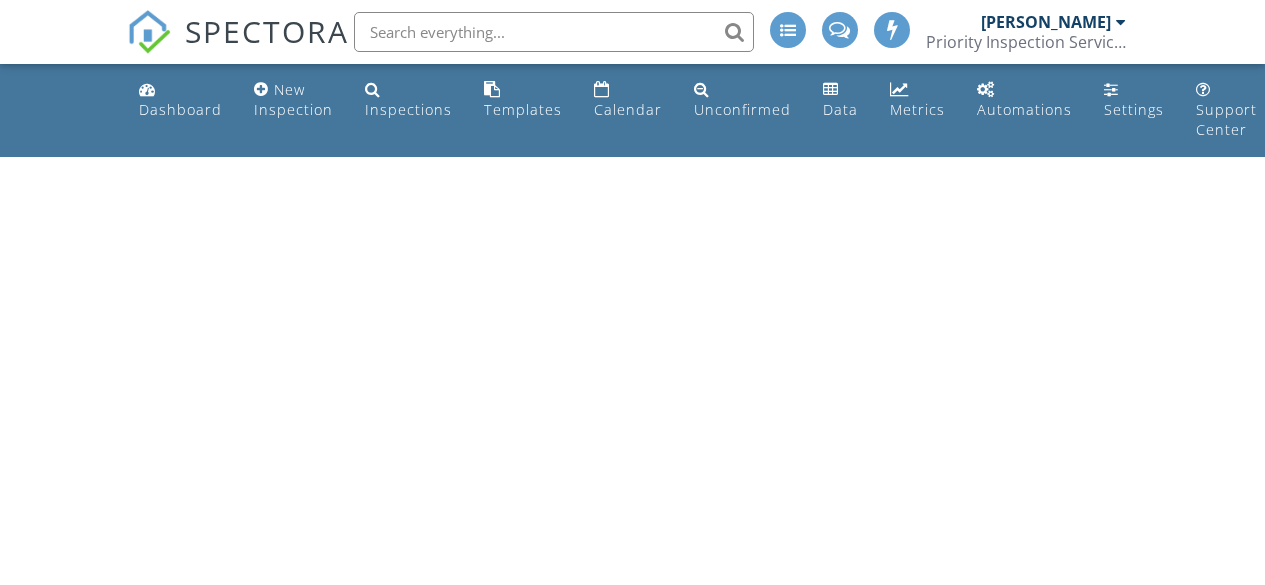 scroll, scrollTop: 0, scrollLeft: 0, axis: both 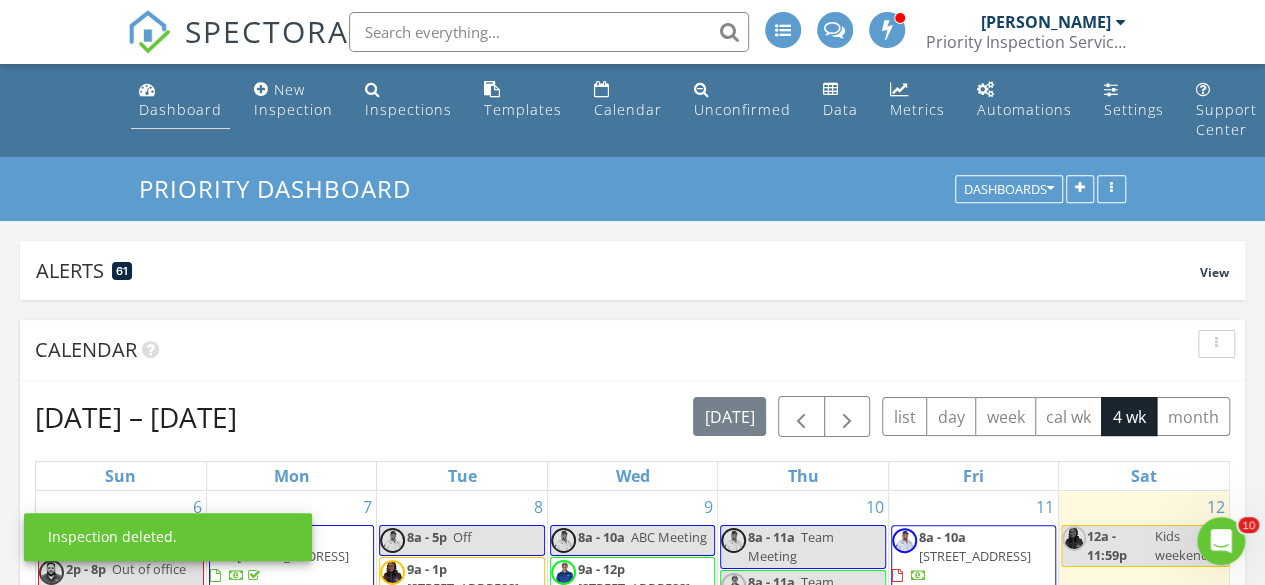 click on "Dashboard" at bounding box center (180, 109) 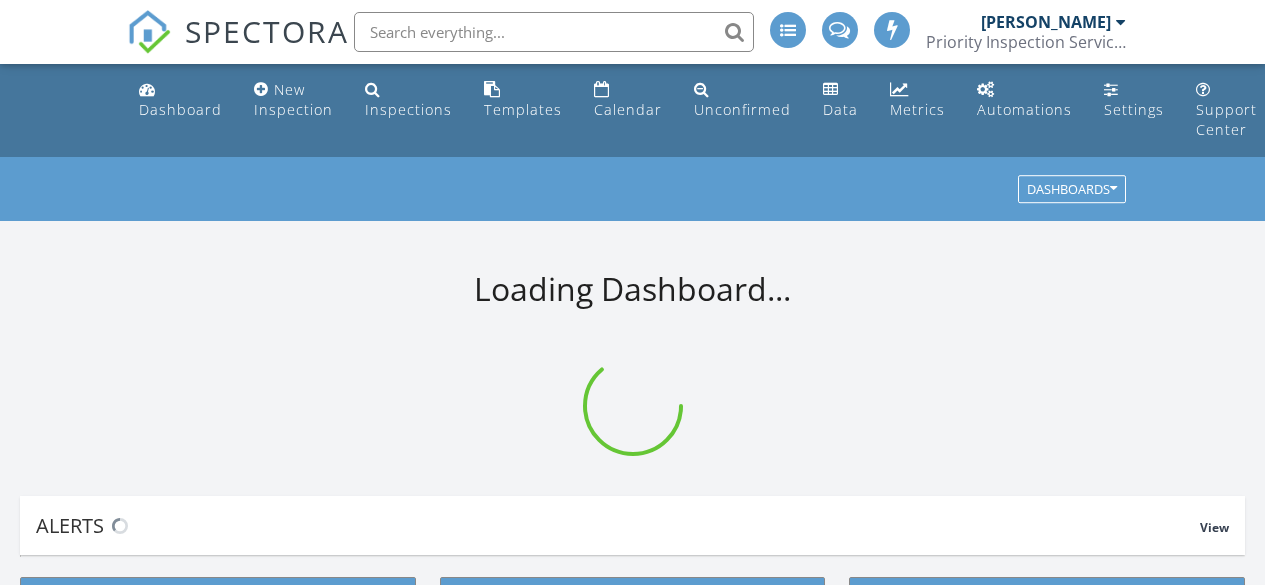 scroll, scrollTop: 0, scrollLeft: 0, axis: both 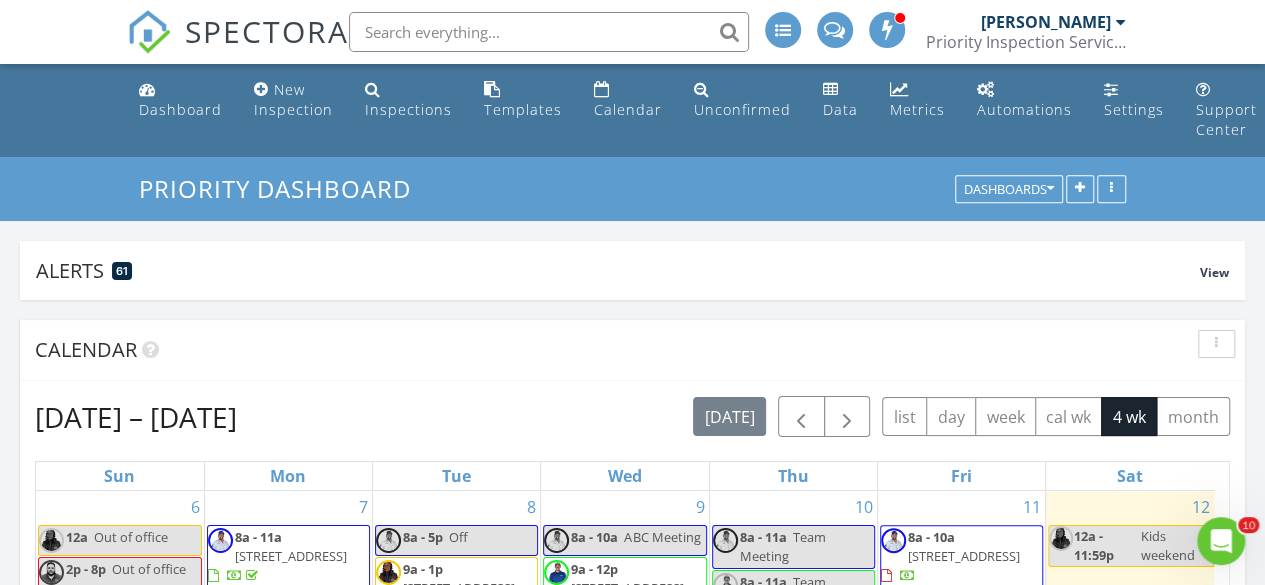 click on "Map               + − Leaflet  |  © MapTiler   © OpenStreetMap contributors     Calendar                 [DATE] – [DATE] [DATE] list day week cal wk 4 wk month Sun Mon Tue Wed Thu Fri Sat 6
12a
Out of office
2p - 8p
Out of office
7
8a - 11a
[STREET_ADDRESS]
9a - 1p
[STREET_ADDRESS][PERSON_NAME]
9a - 12p
[STREET_ADDRESS]" at bounding box center [632, 1710] 